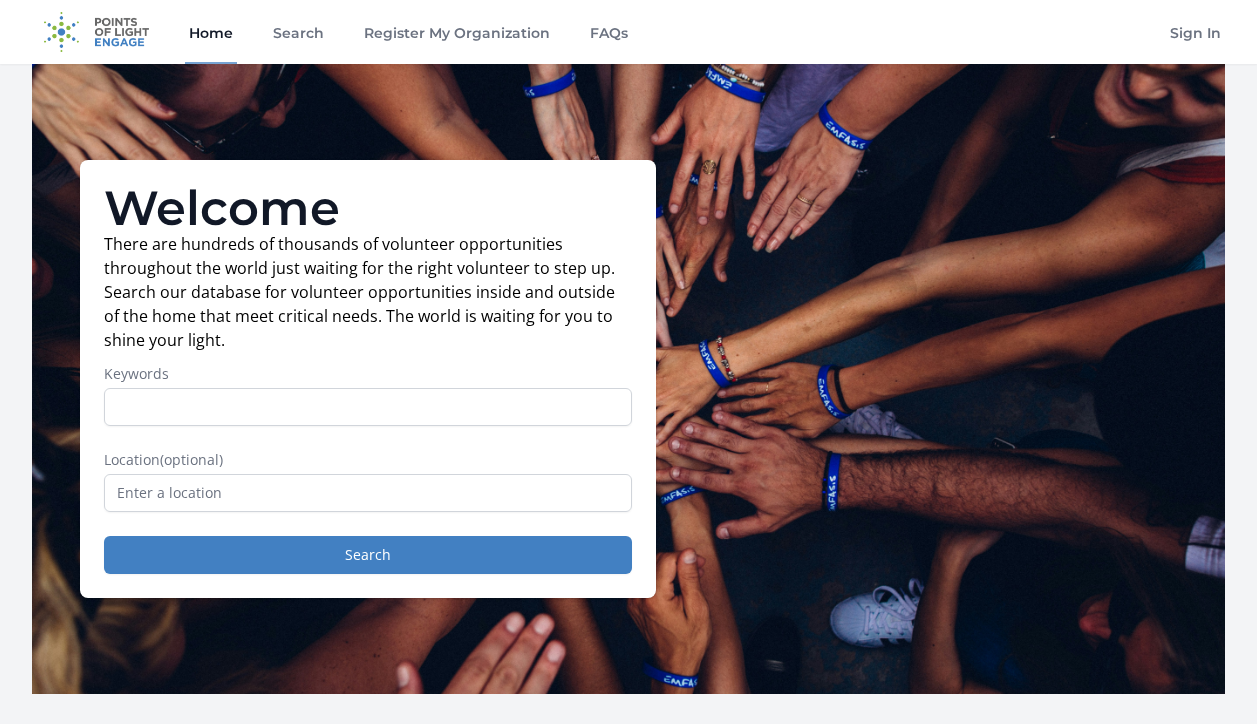 scroll, scrollTop: 0, scrollLeft: 0, axis: both 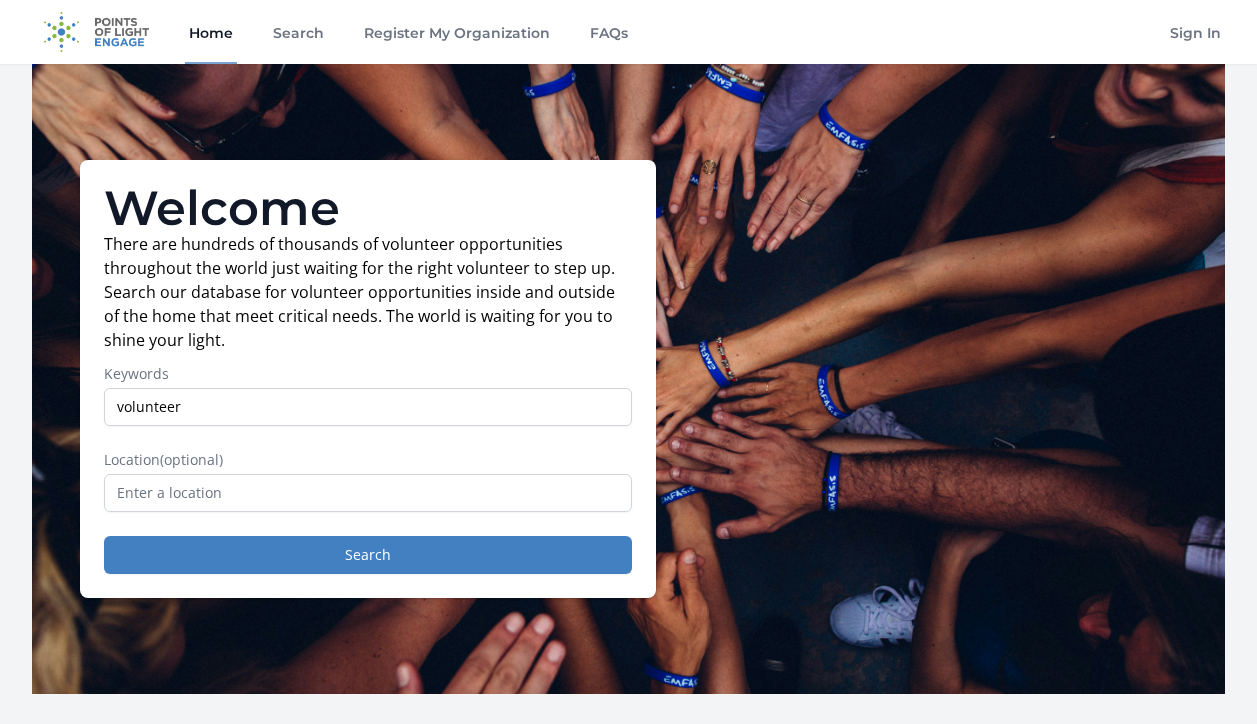 type on "volunteer" 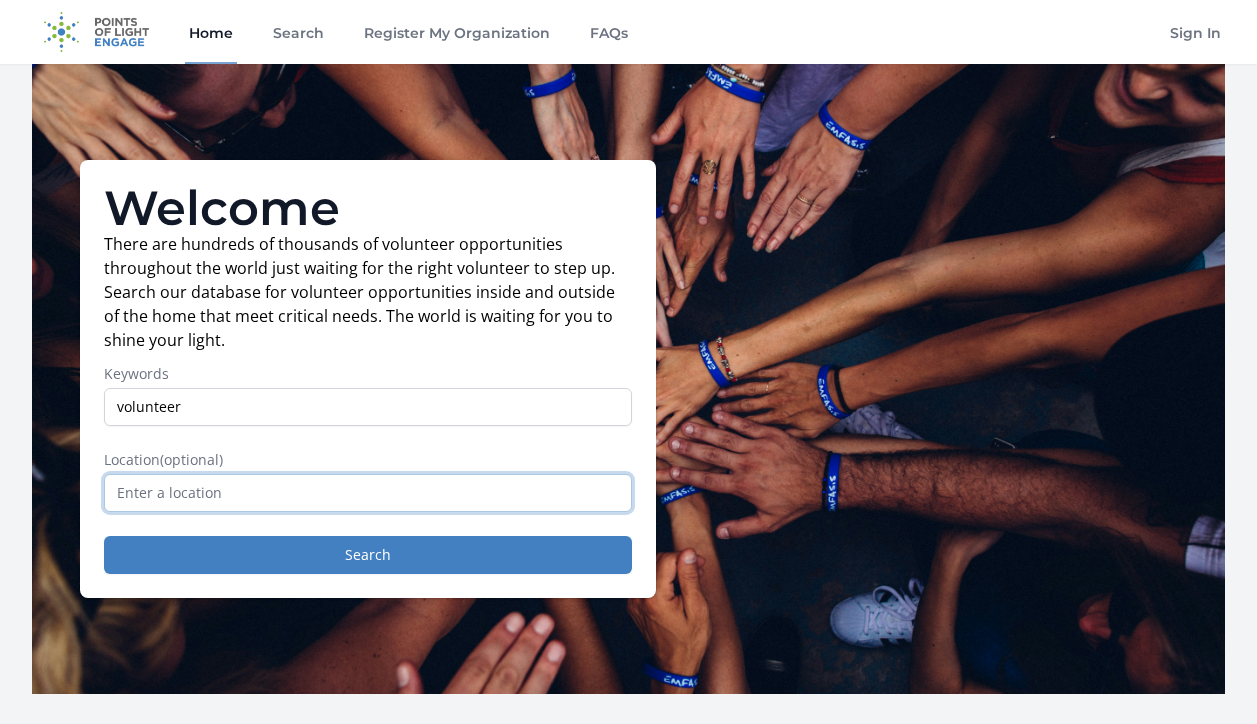 click at bounding box center [368, 493] 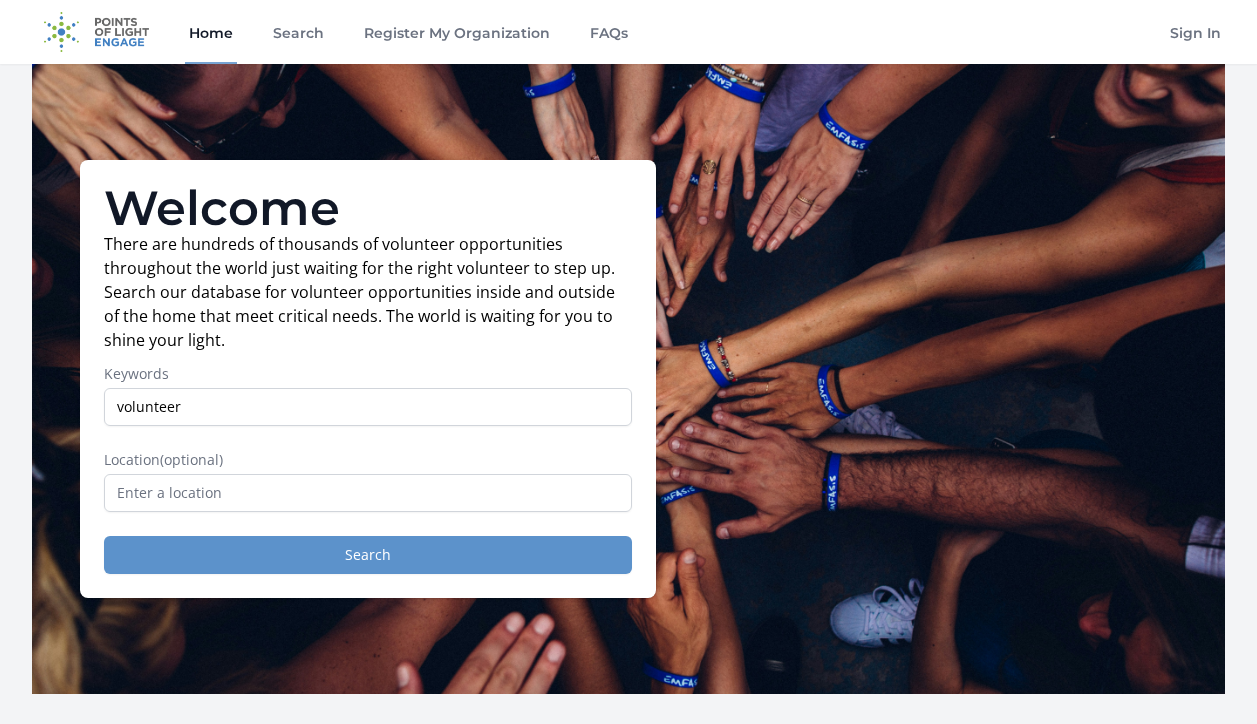 click on "Search" at bounding box center (368, 555) 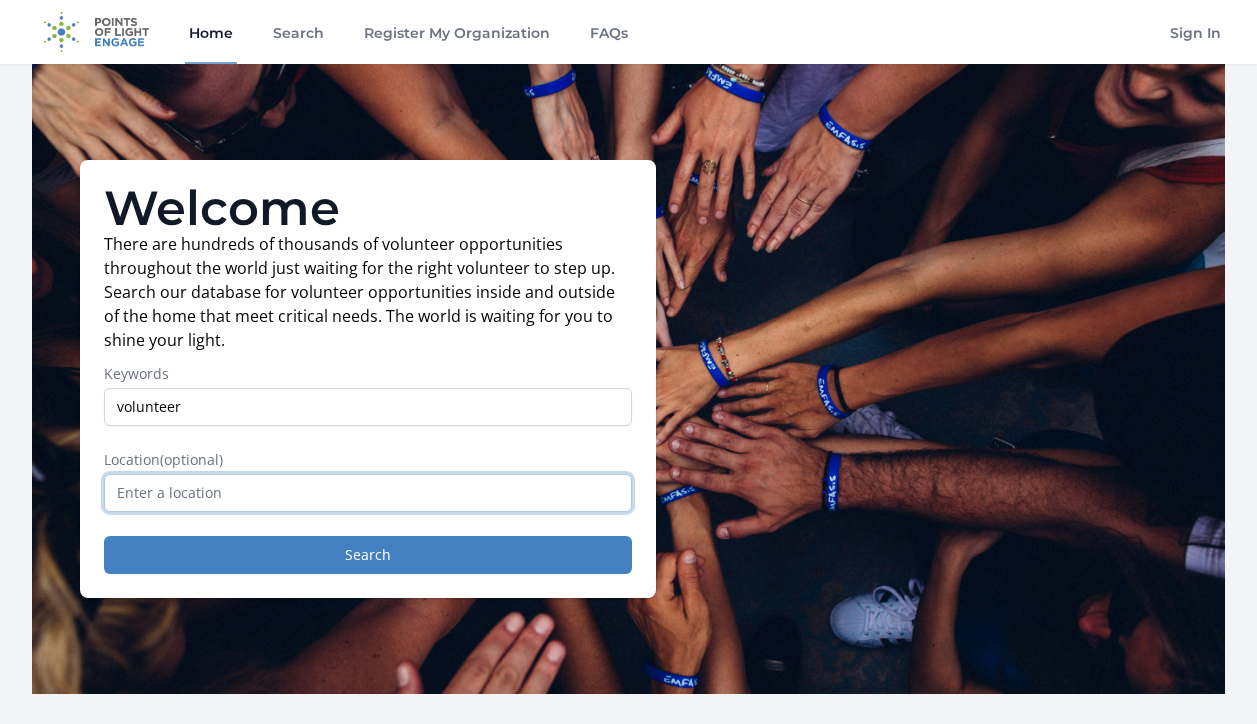 click at bounding box center (368, 493) 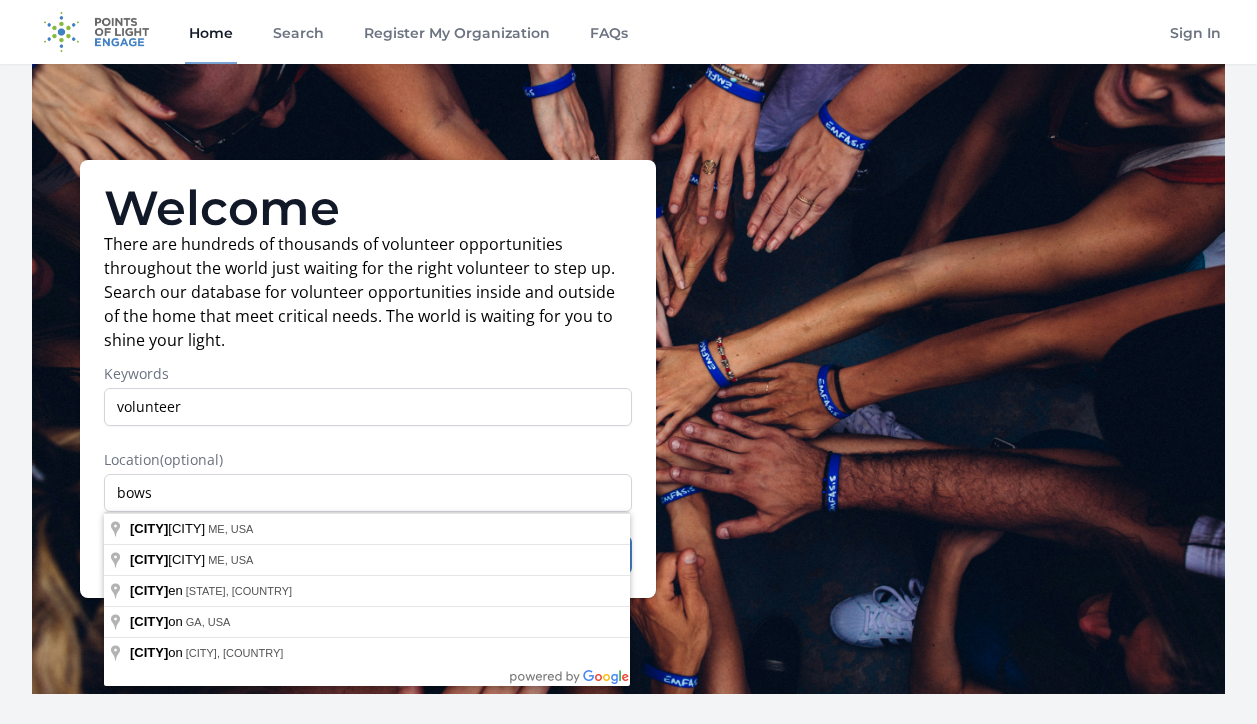 type on "Bowdoinham, ME, USA" 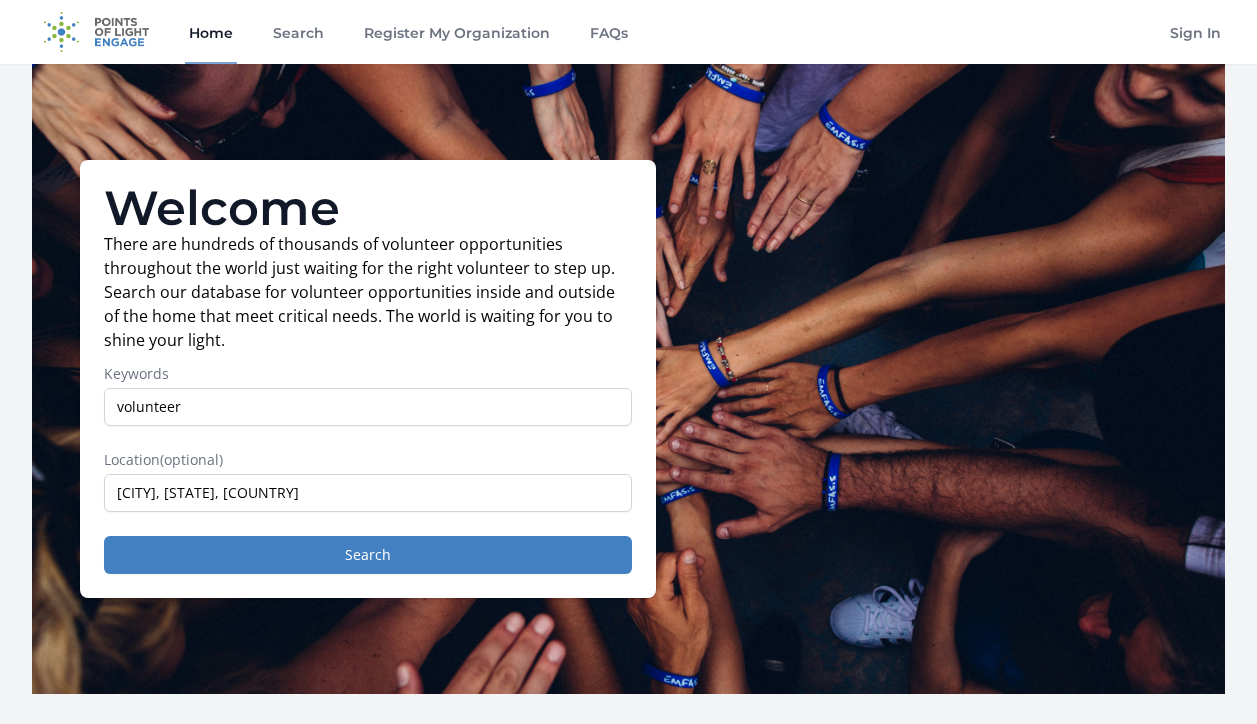 drag, startPoint x: 185, startPoint y: 487, endPoint x: 243, endPoint y: 526, distance: 69.89278 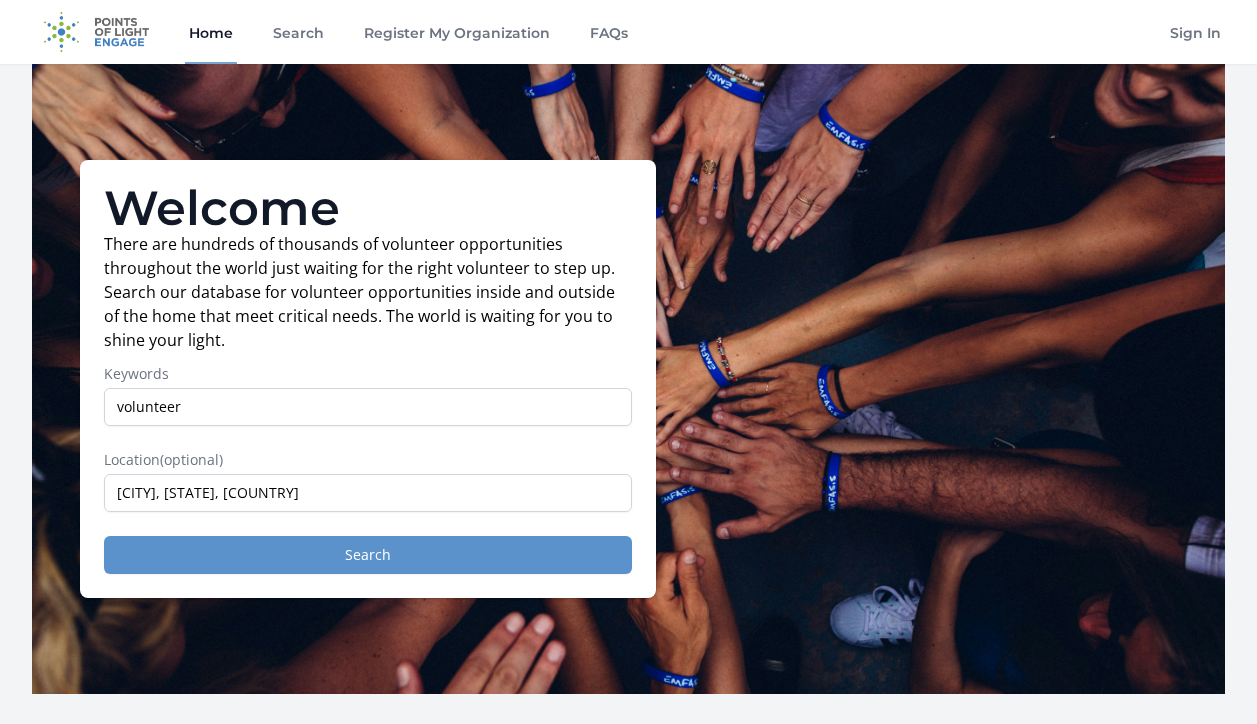 click on "Search" at bounding box center (368, 555) 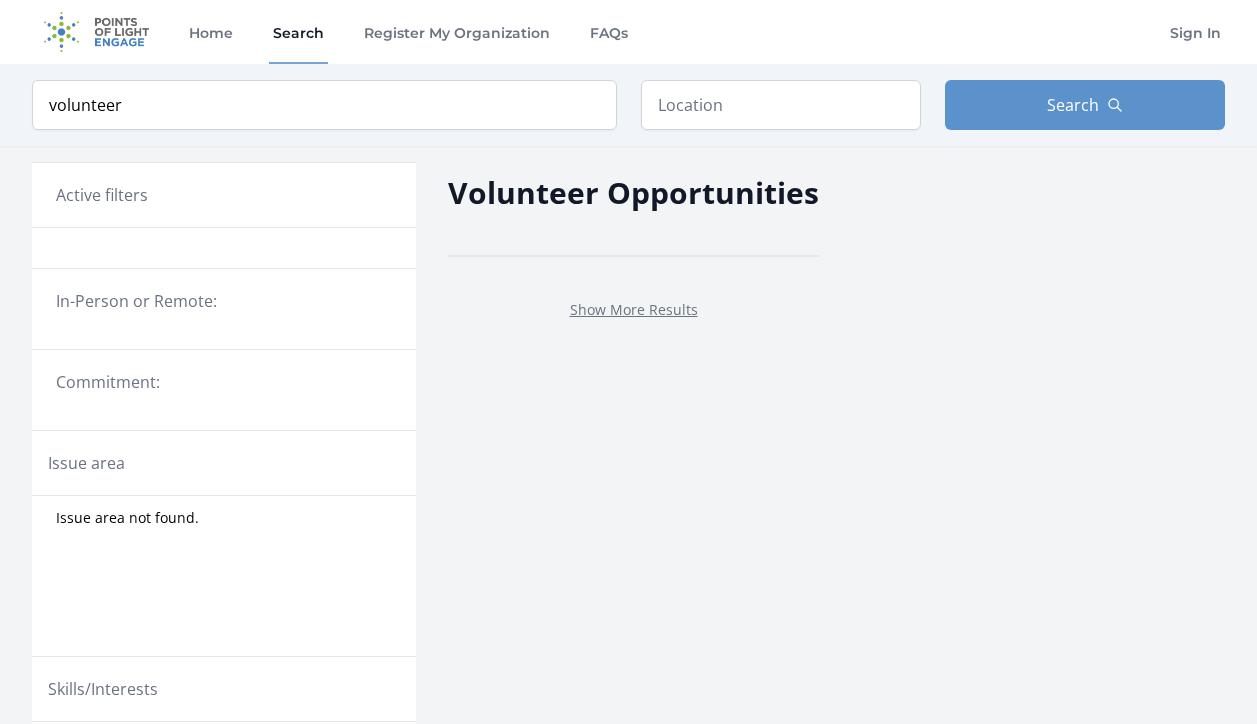 scroll, scrollTop: 0, scrollLeft: 0, axis: both 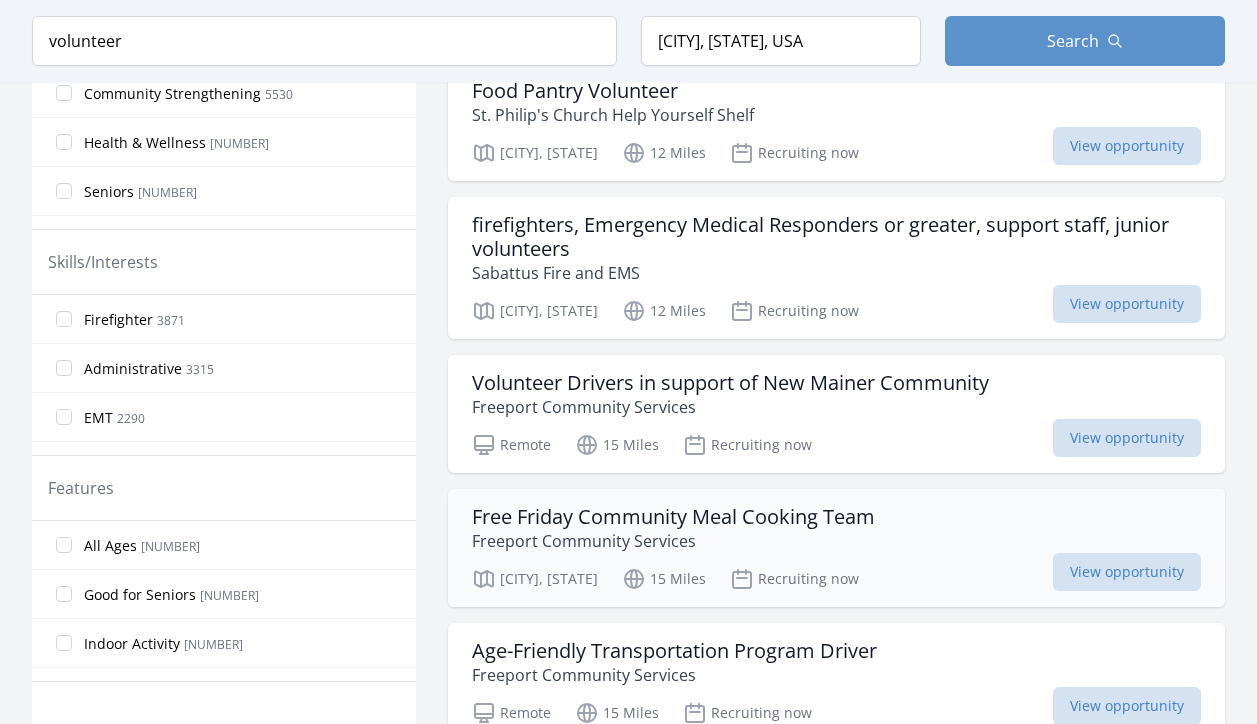 click on "Freeport Community Services" at bounding box center (673, 541) 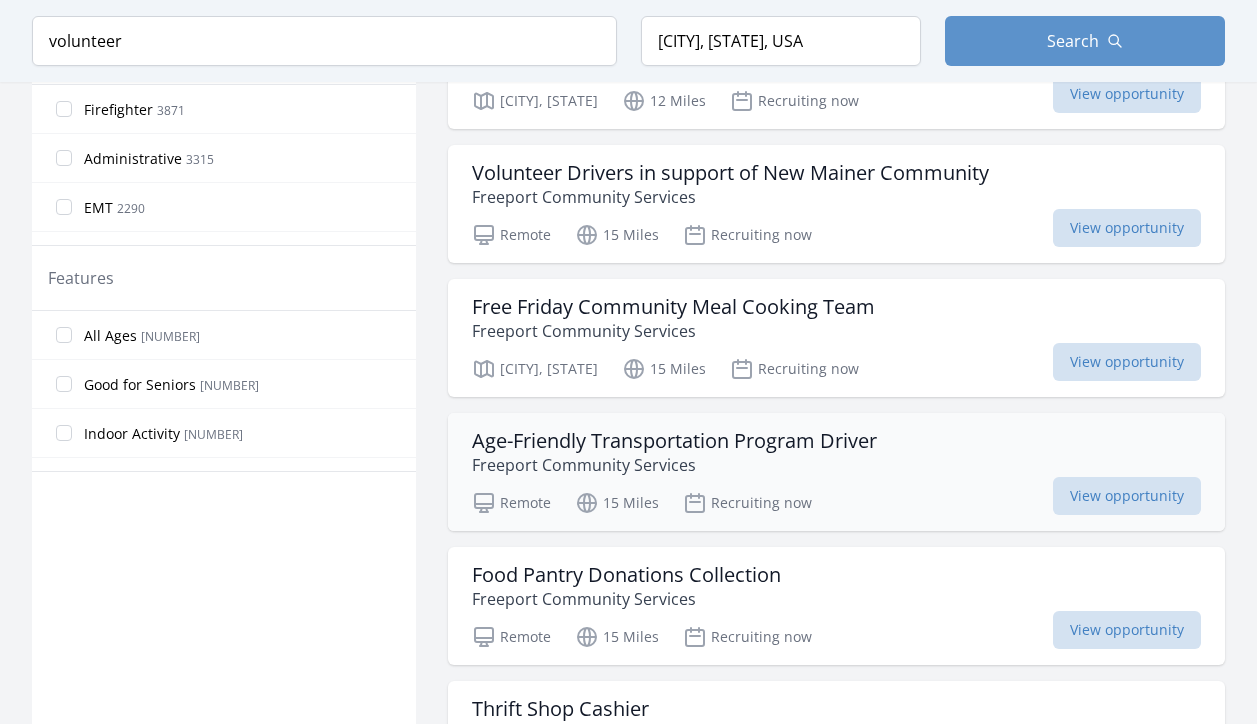 scroll, scrollTop: 1022, scrollLeft: 0, axis: vertical 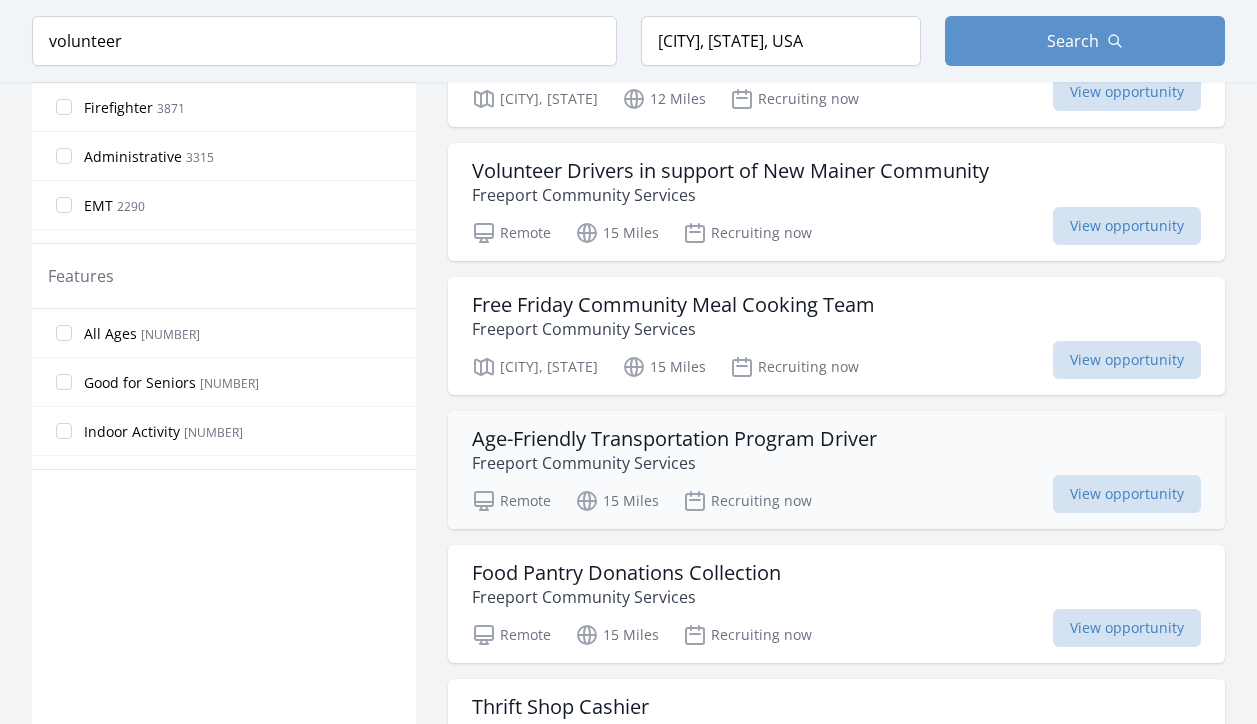 click on "Freeport Community Services" at bounding box center (674, 463) 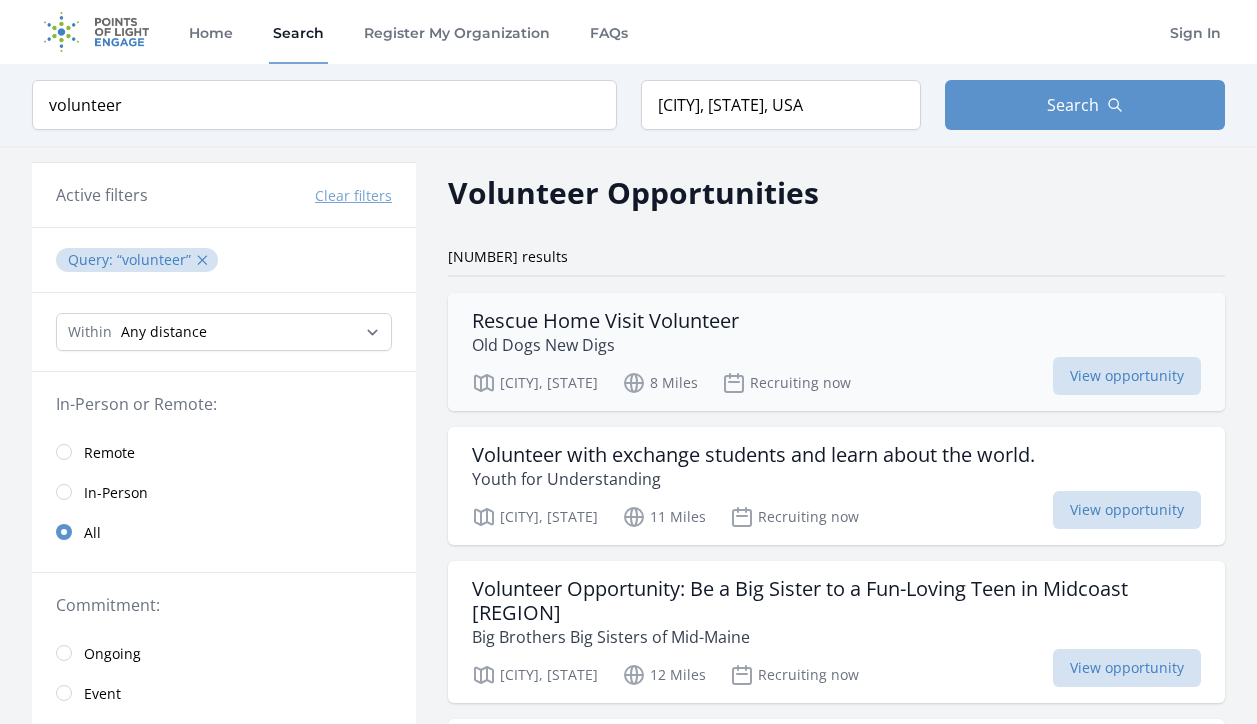 scroll, scrollTop: 0, scrollLeft: 0, axis: both 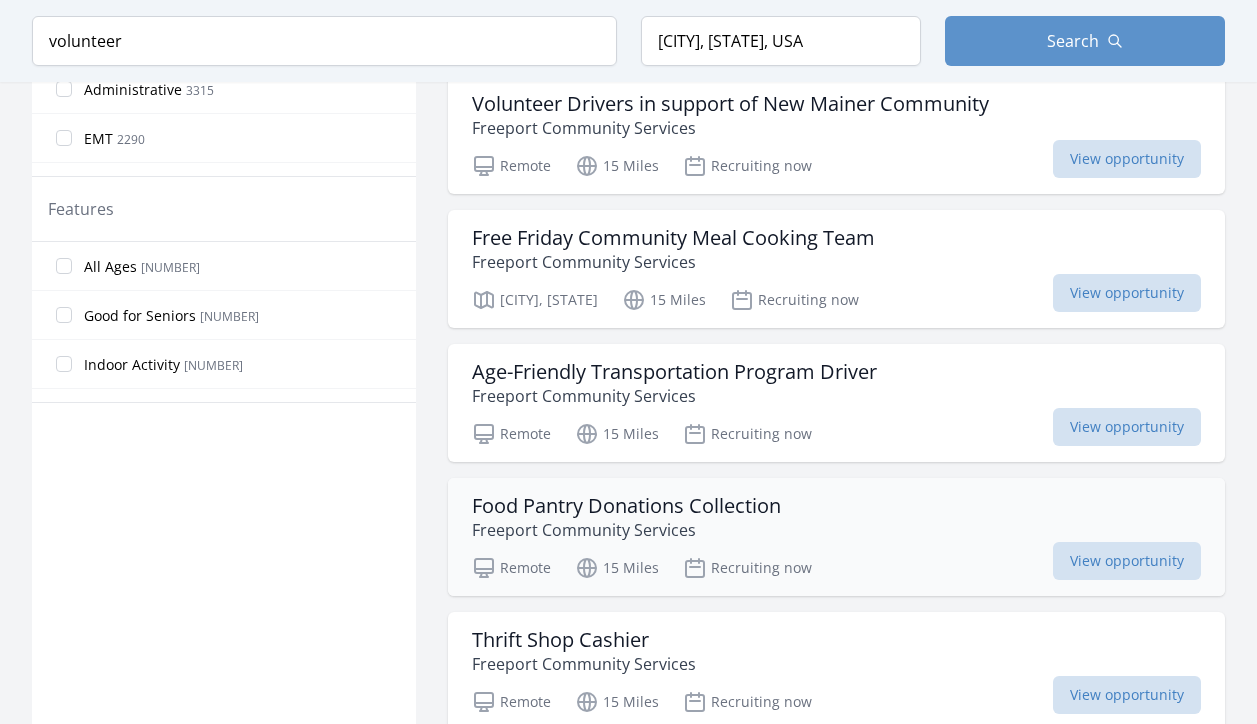 click on "Freeport Community Services" at bounding box center (626, 530) 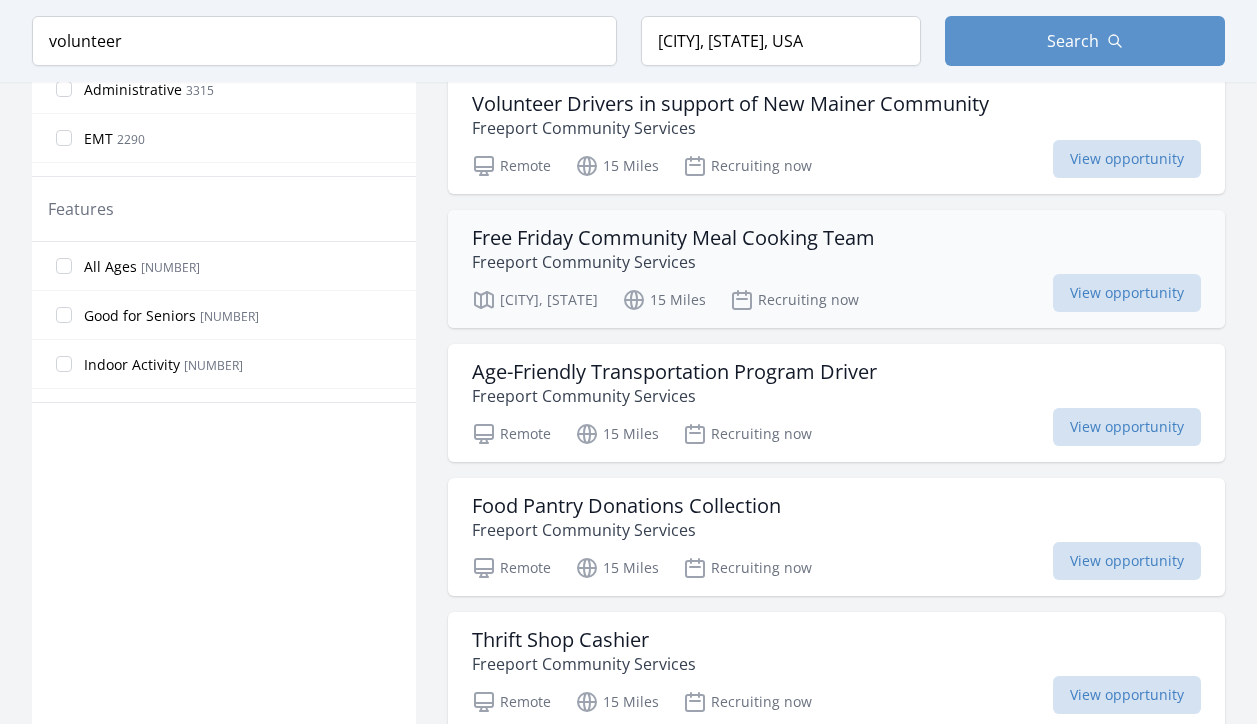 click on "Free Friday Community Meal Cooking Team" at bounding box center [673, 238] 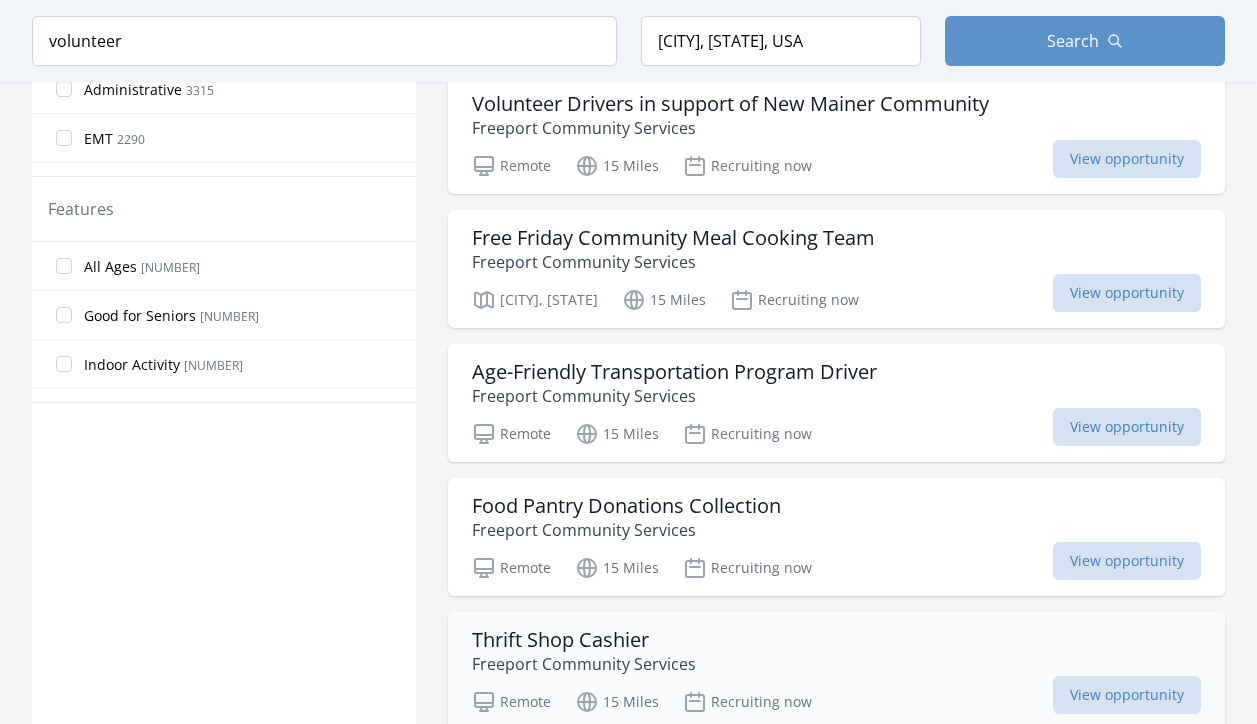 click on "Thrift Shop Cashier" at bounding box center [584, 640] 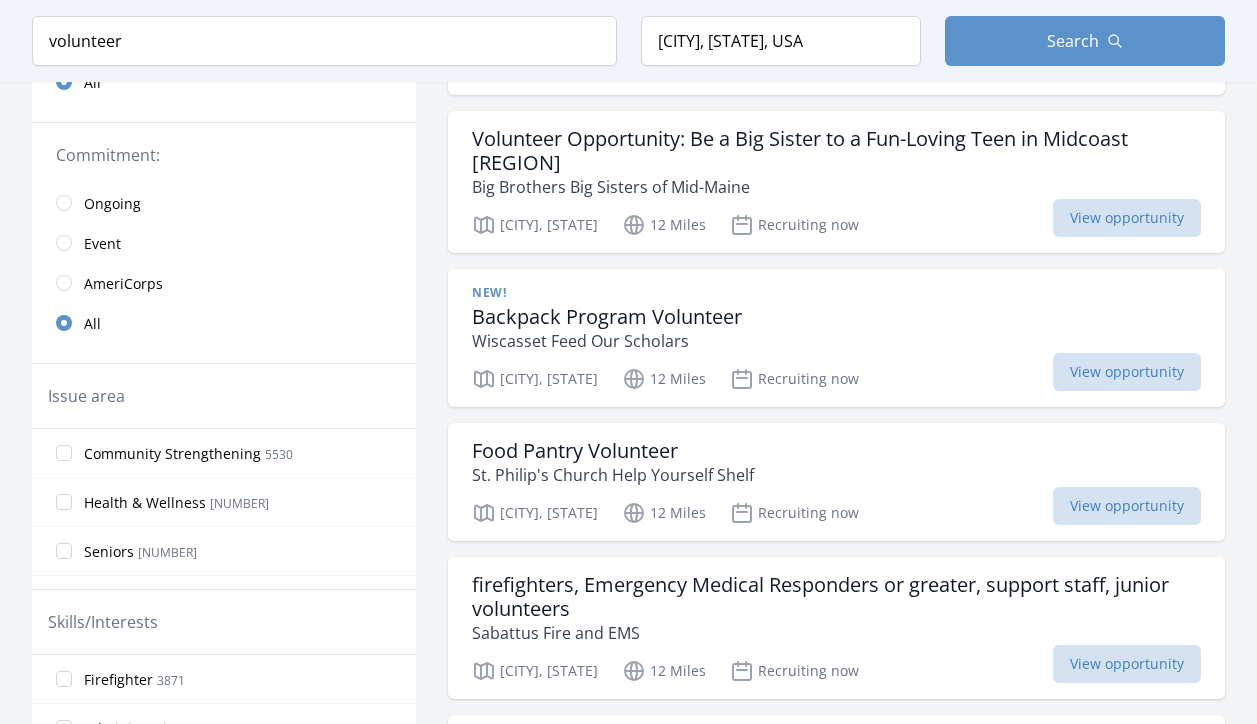 scroll, scrollTop: 455, scrollLeft: 0, axis: vertical 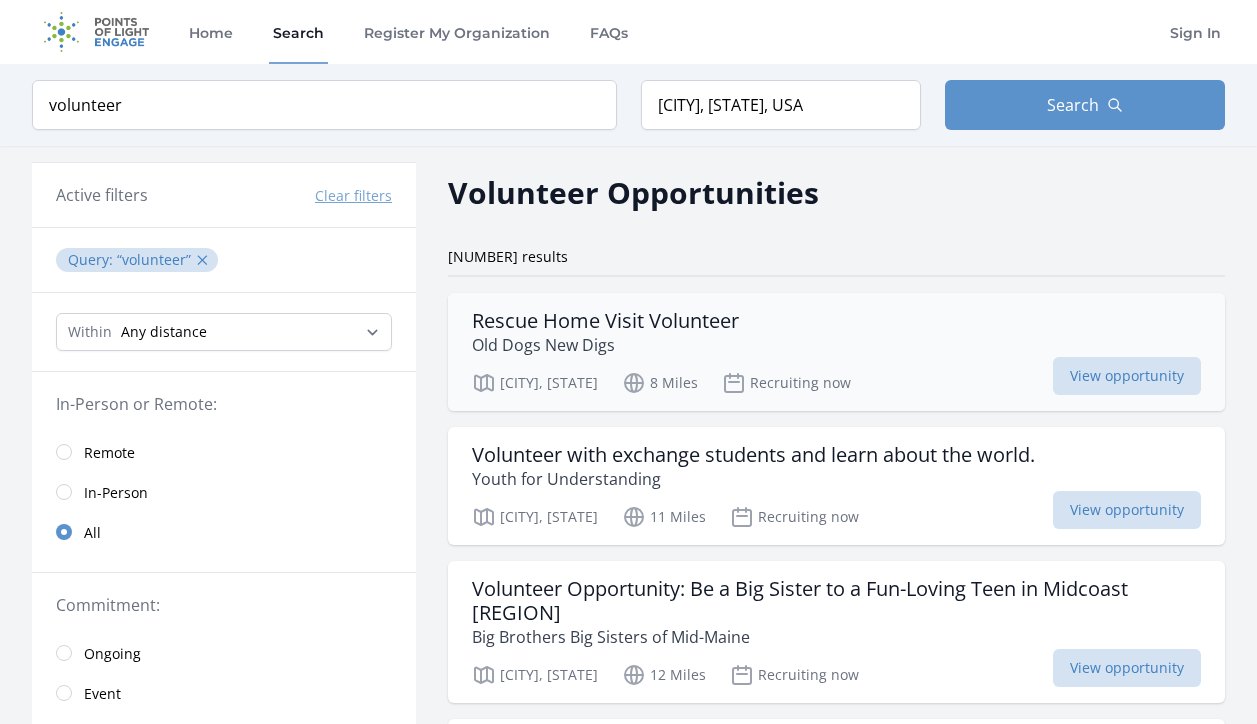 click on "Rescue Home Visit Volunteer" at bounding box center (605, 321) 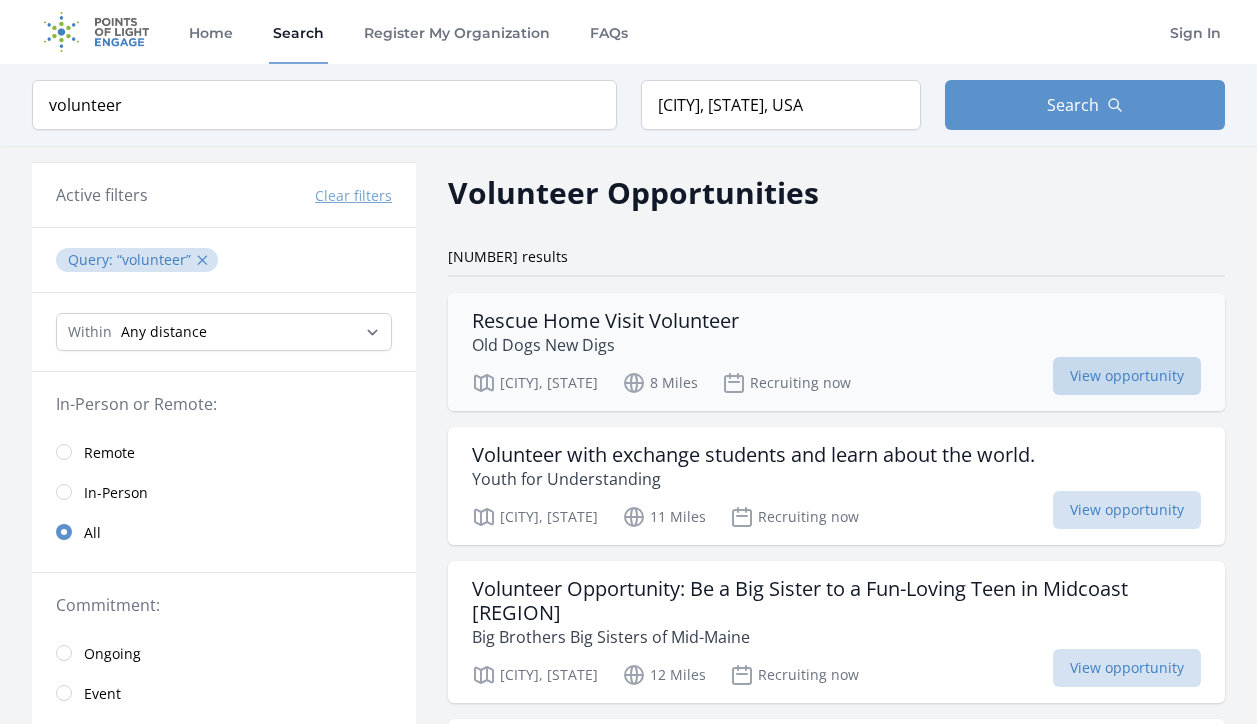 click on "View opportunity" at bounding box center (1127, 376) 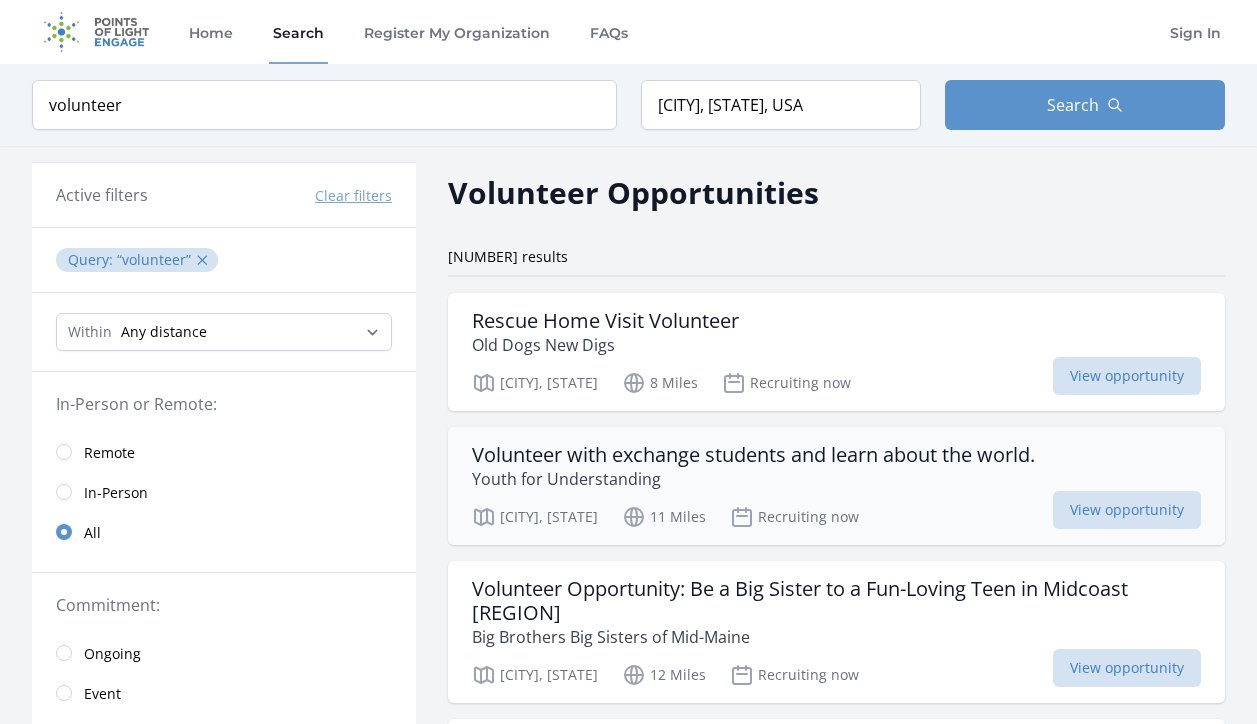click on "Youth for Understanding" at bounding box center [753, 479] 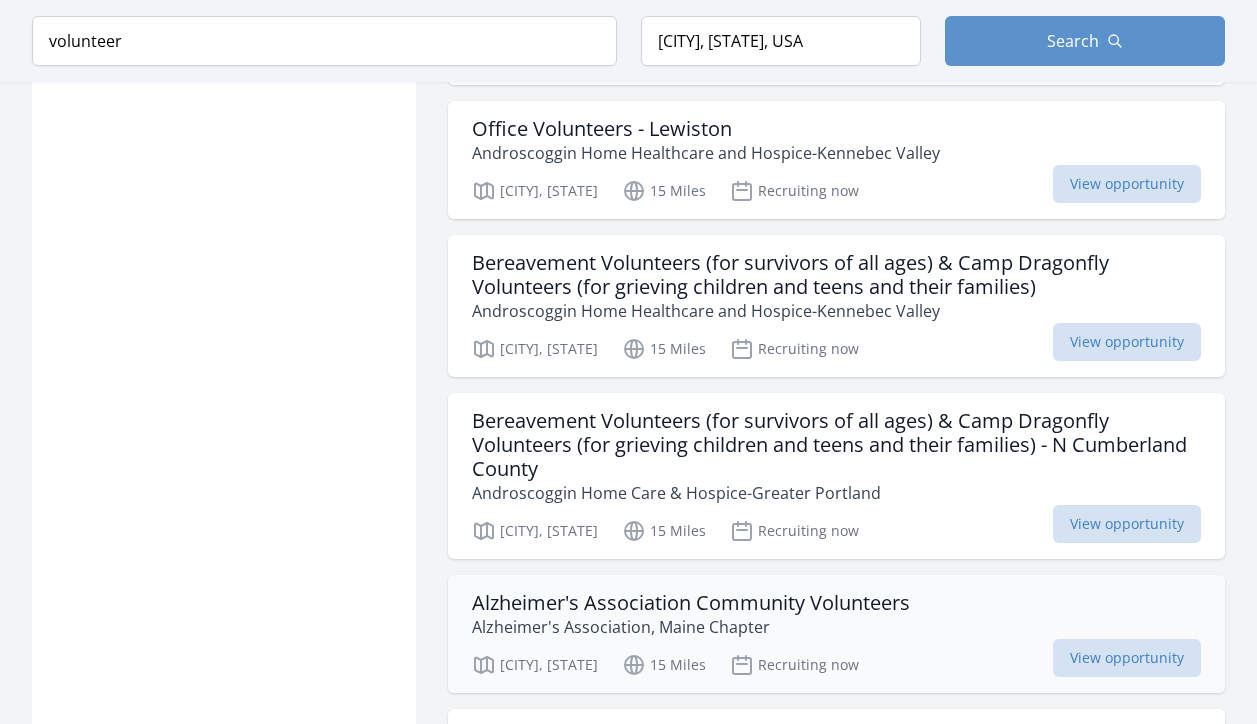 scroll, scrollTop: 2283, scrollLeft: 0, axis: vertical 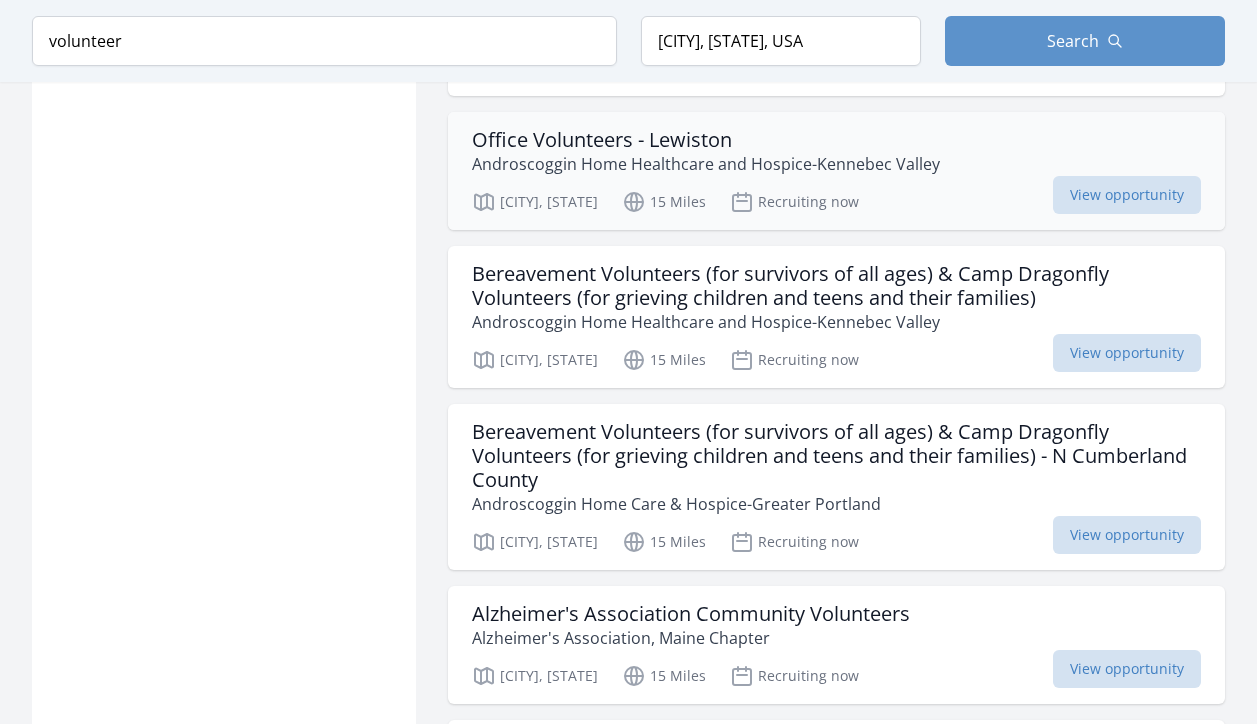 click on "Androscoggin Home Healthcare and Hospice-Kennebec Valley" at bounding box center [706, 164] 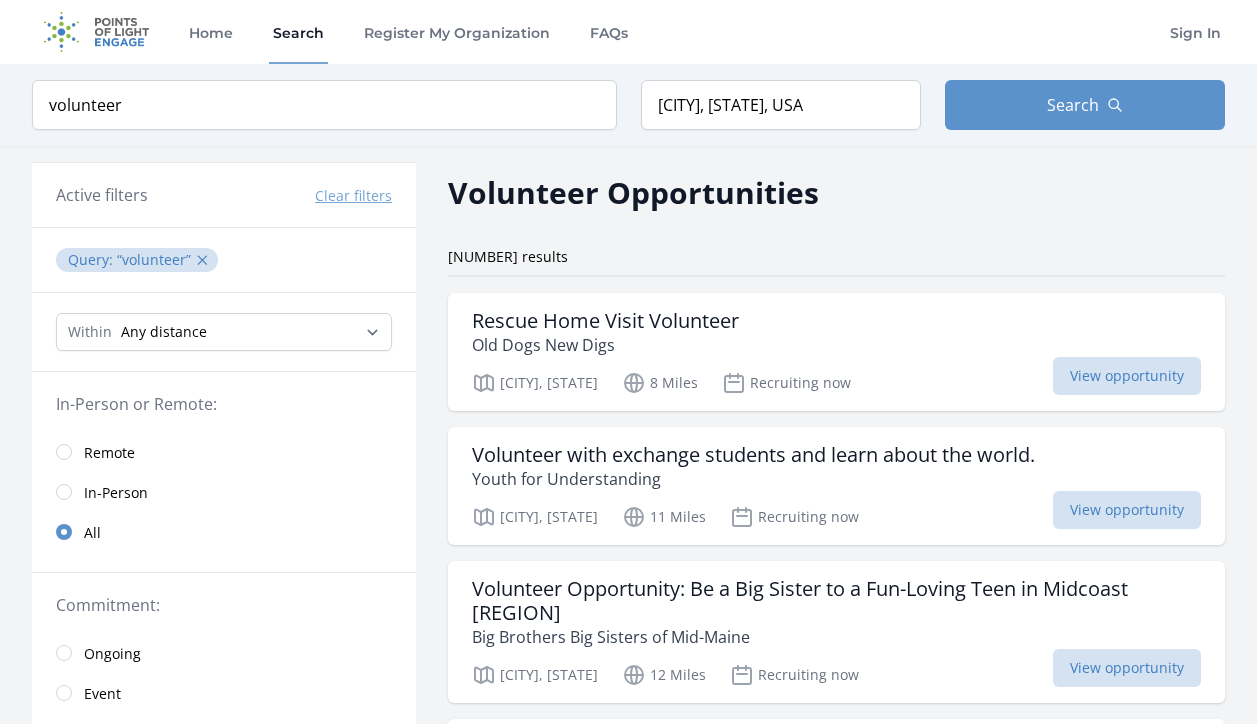 scroll, scrollTop: 0, scrollLeft: 0, axis: both 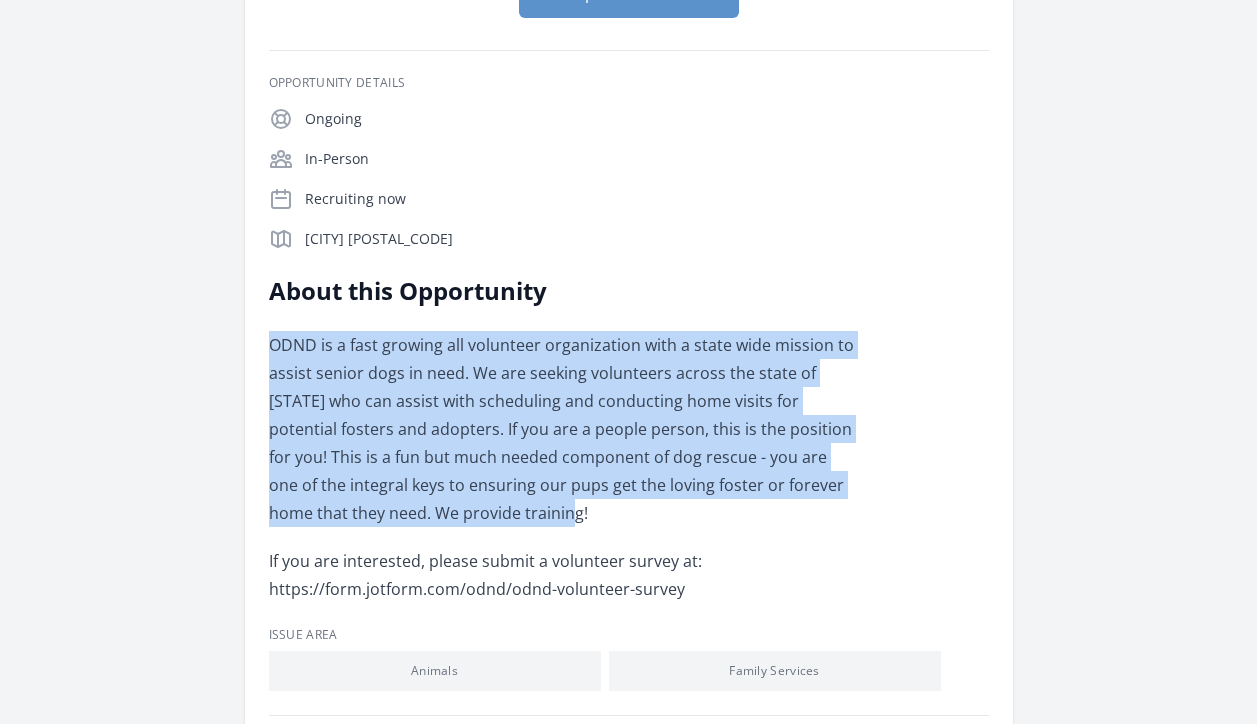 drag, startPoint x: 436, startPoint y: 514, endPoint x: 267, endPoint y: 339, distance: 243.28172 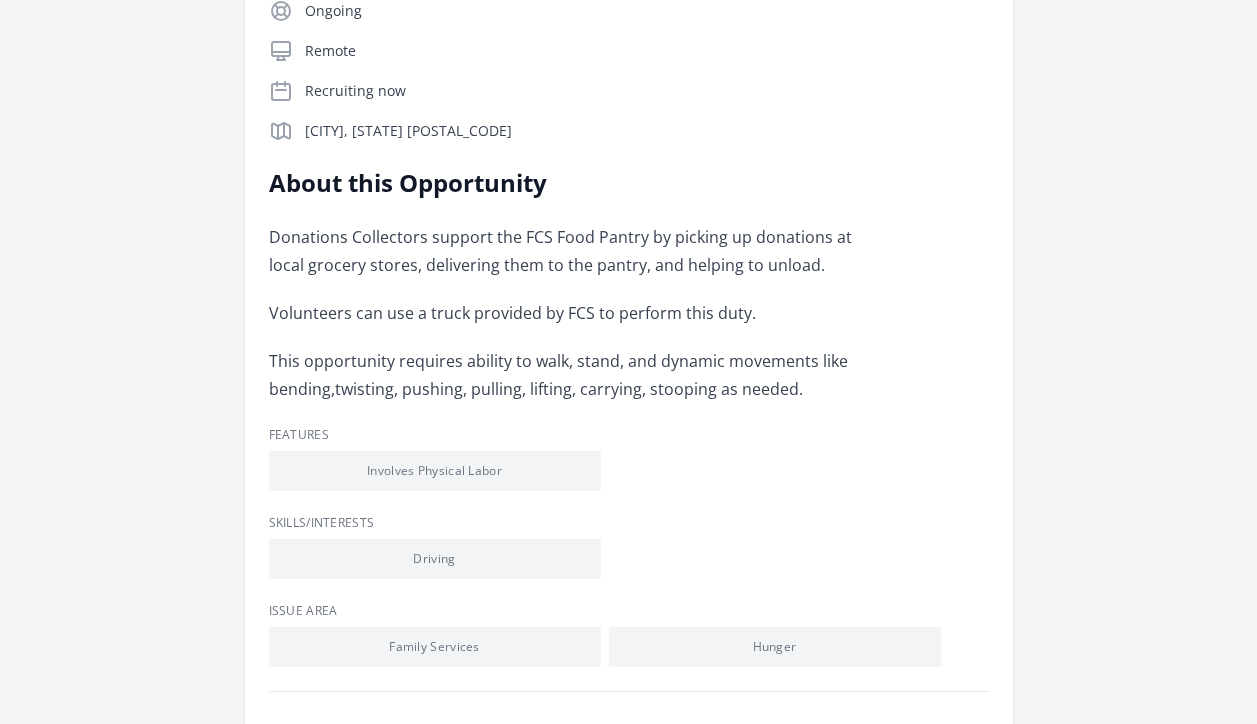 scroll, scrollTop: 453, scrollLeft: 0, axis: vertical 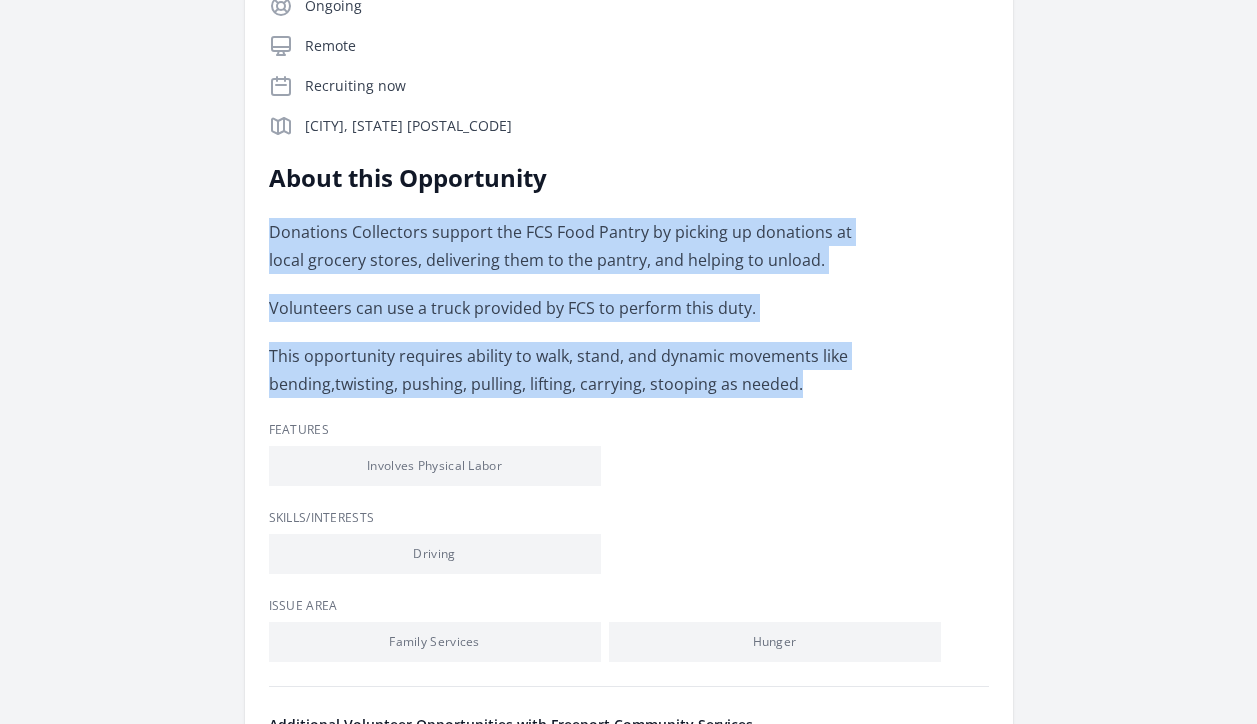 drag, startPoint x: 826, startPoint y: 382, endPoint x: 278, endPoint y: 214, distance: 573.17365 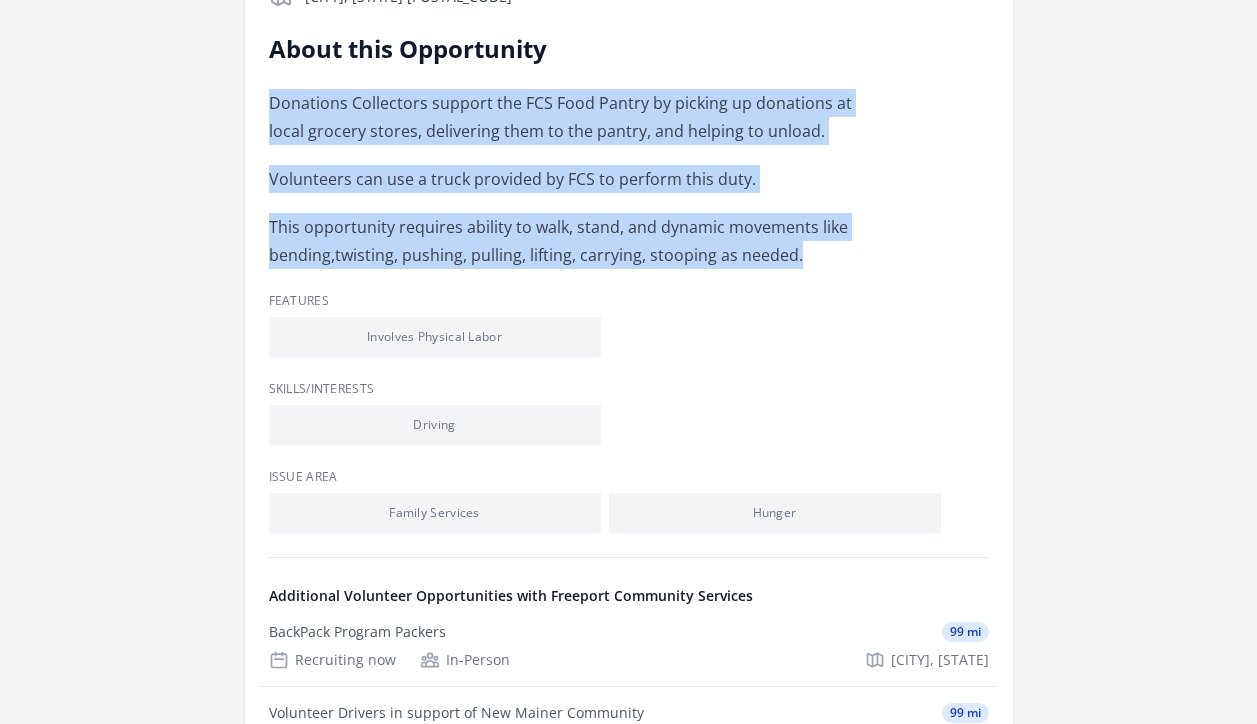 scroll, scrollTop: 610, scrollLeft: 0, axis: vertical 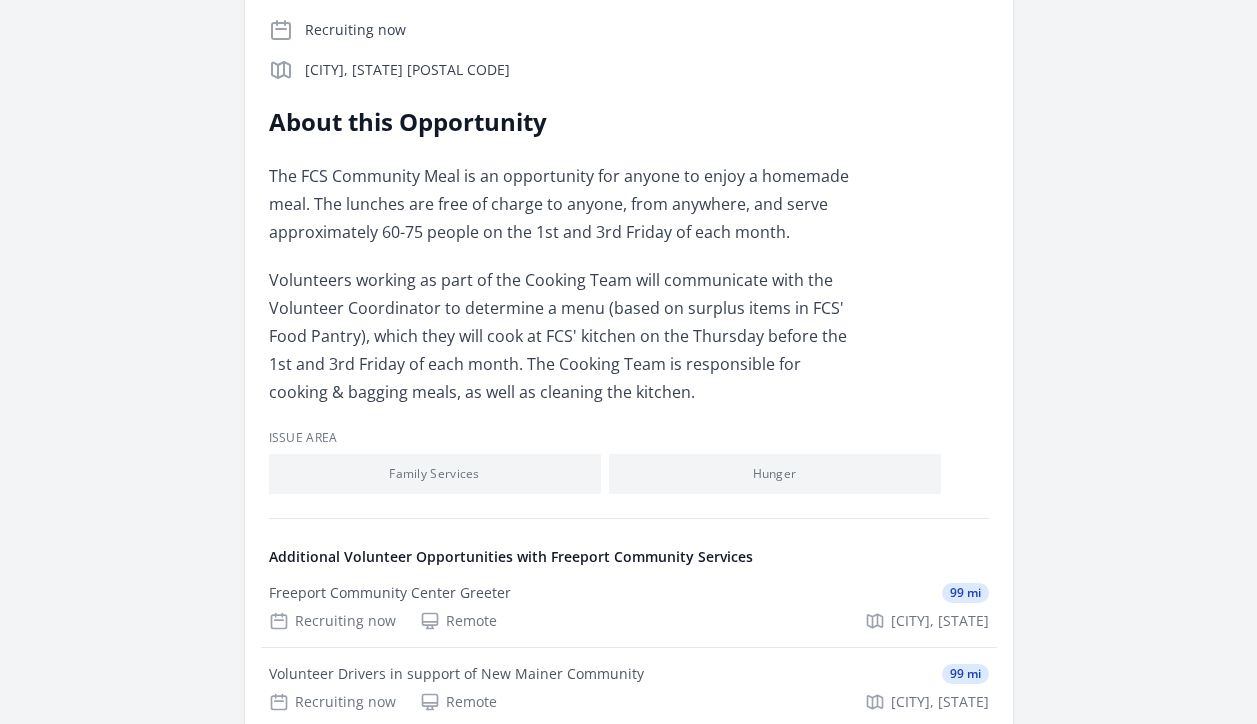 click on "Family Services" at bounding box center [435, 474] 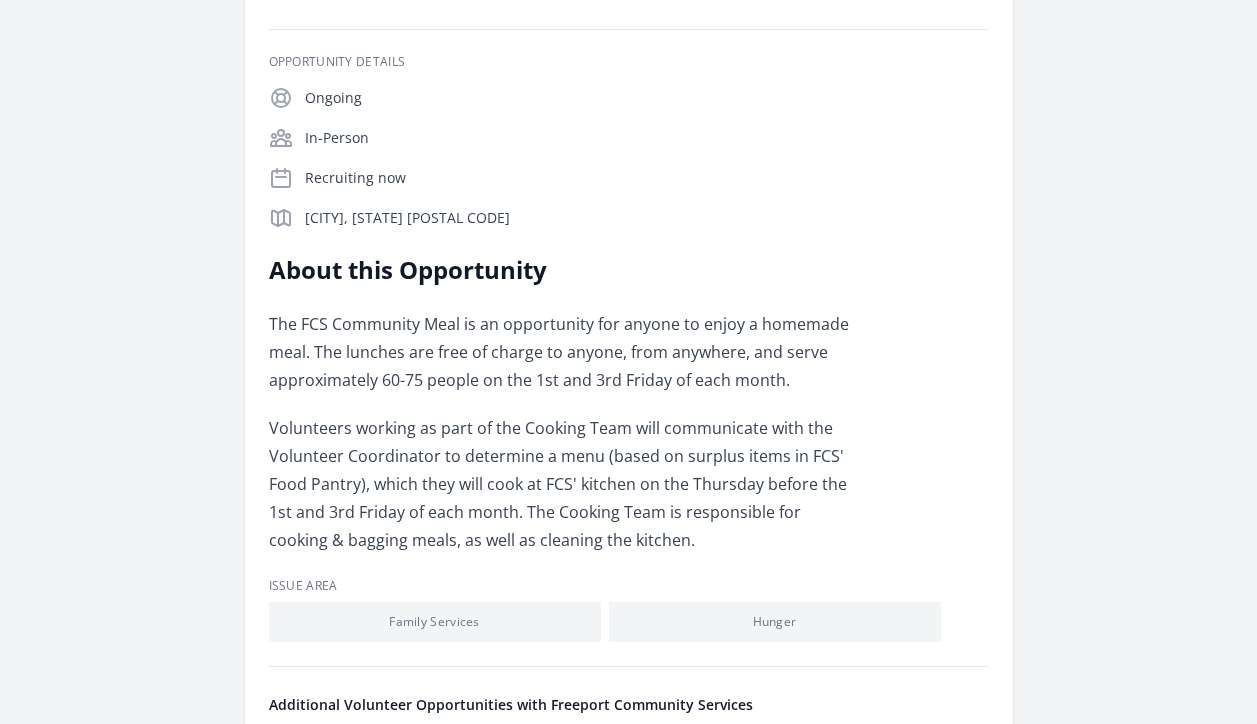 scroll, scrollTop: 362, scrollLeft: 0, axis: vertical 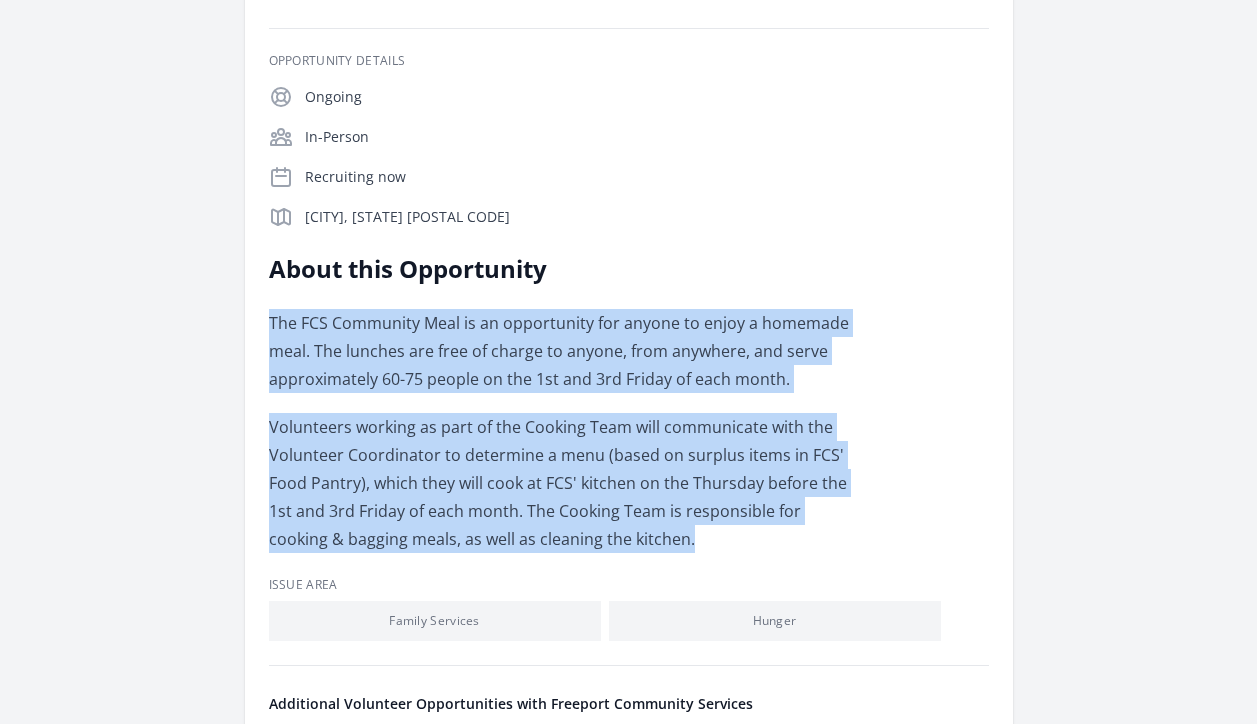 drag, startPoint x: 633, startPoint y: 545, endPoint x: 272, endPoint y: 310, distance: 430.75052 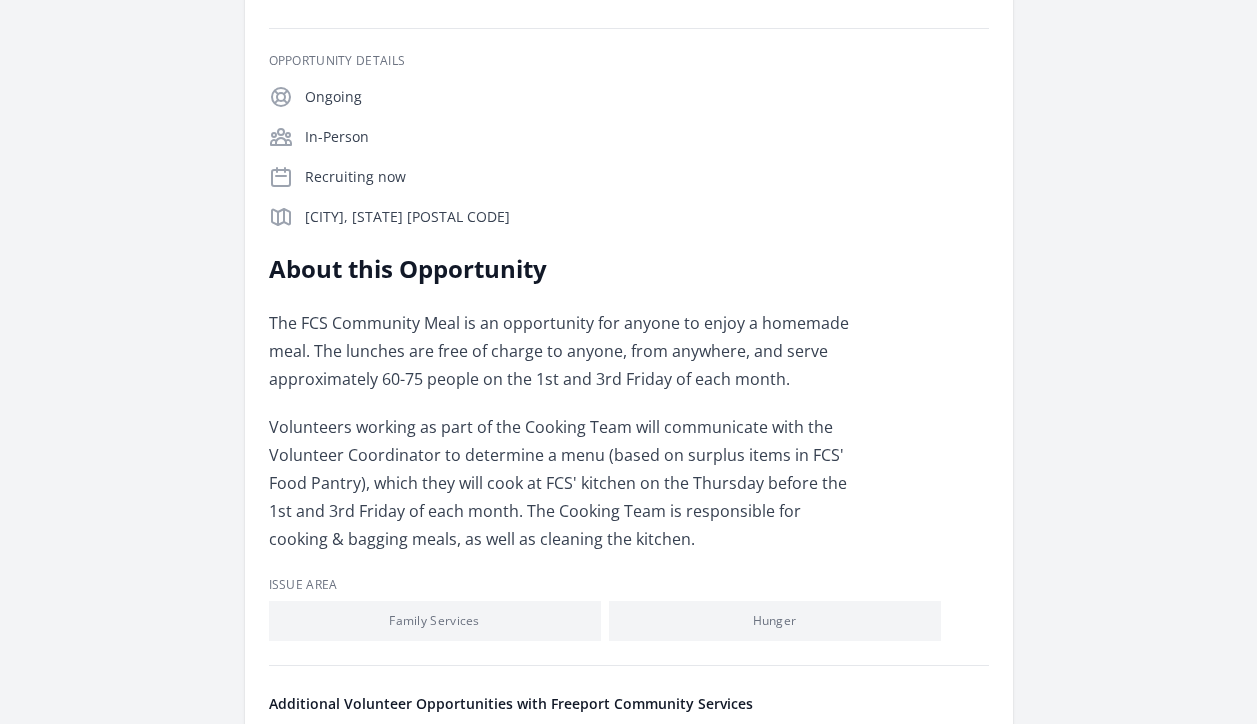 click on "Opportunity Details
Ongoing
In-Person
Recruiting now
Freeport, ME 04032" at bounding box center (629, 634) 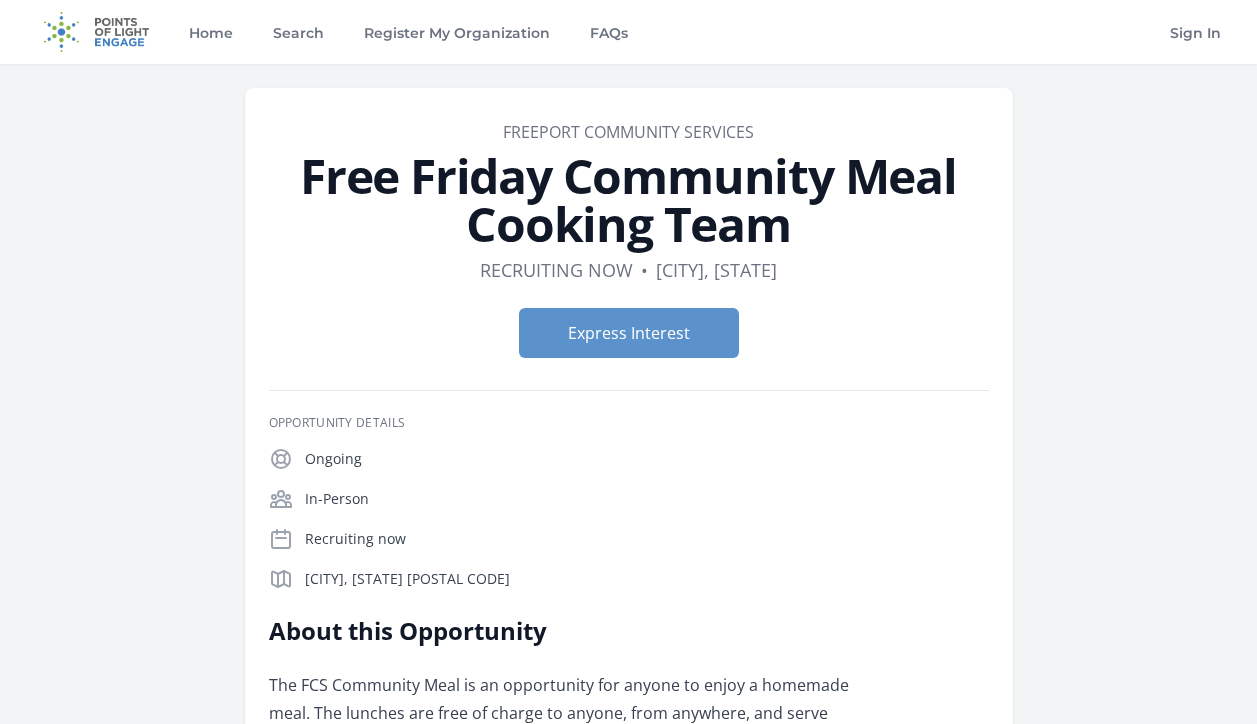 scroll, scrollTop: 0, scrollLeft: 0, axis: both 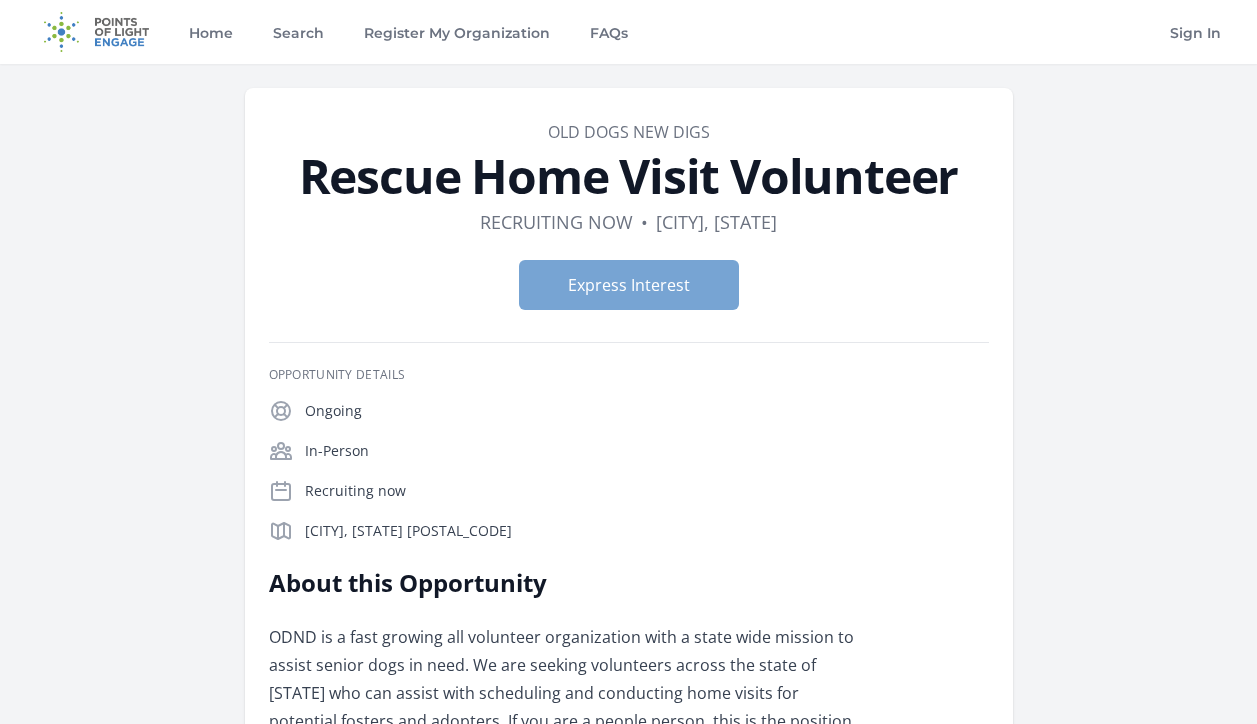 click on "Express Interest" at bounding box center [629, 285] 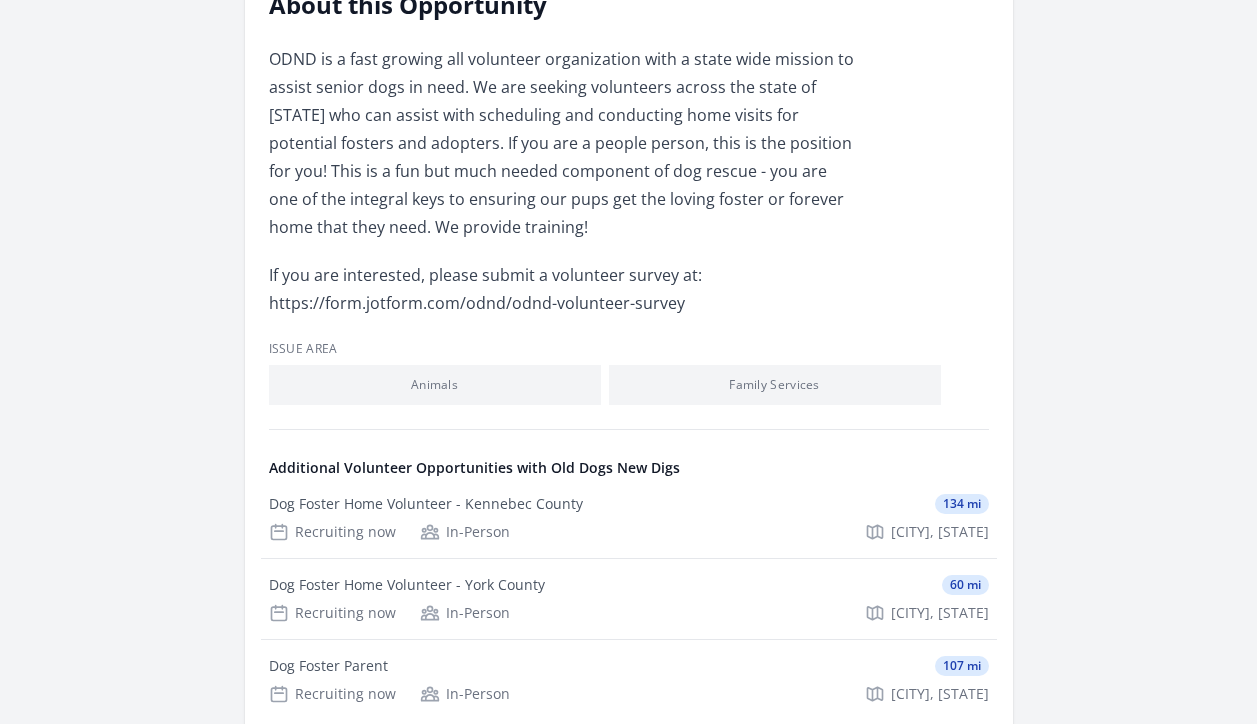 scroll, scrollTop: 575, scrollLeft: 0, axis: vertical 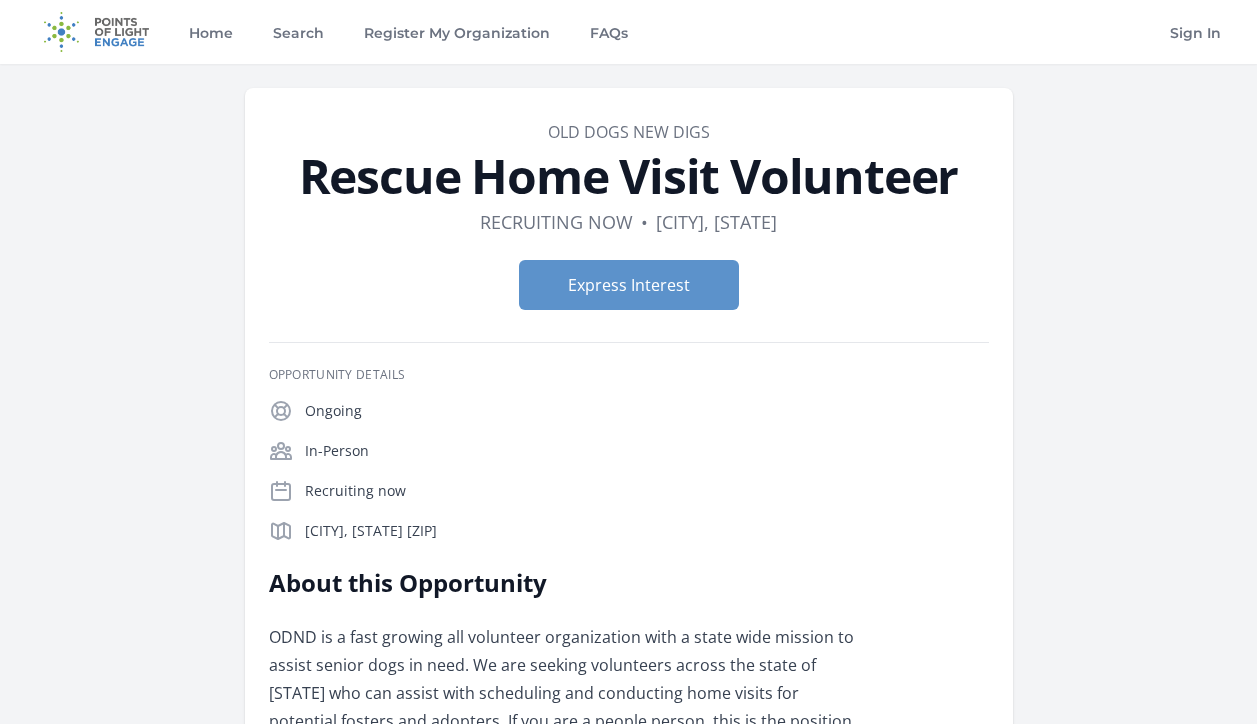 click on "Express Interest" at bounding box center [629, 285] 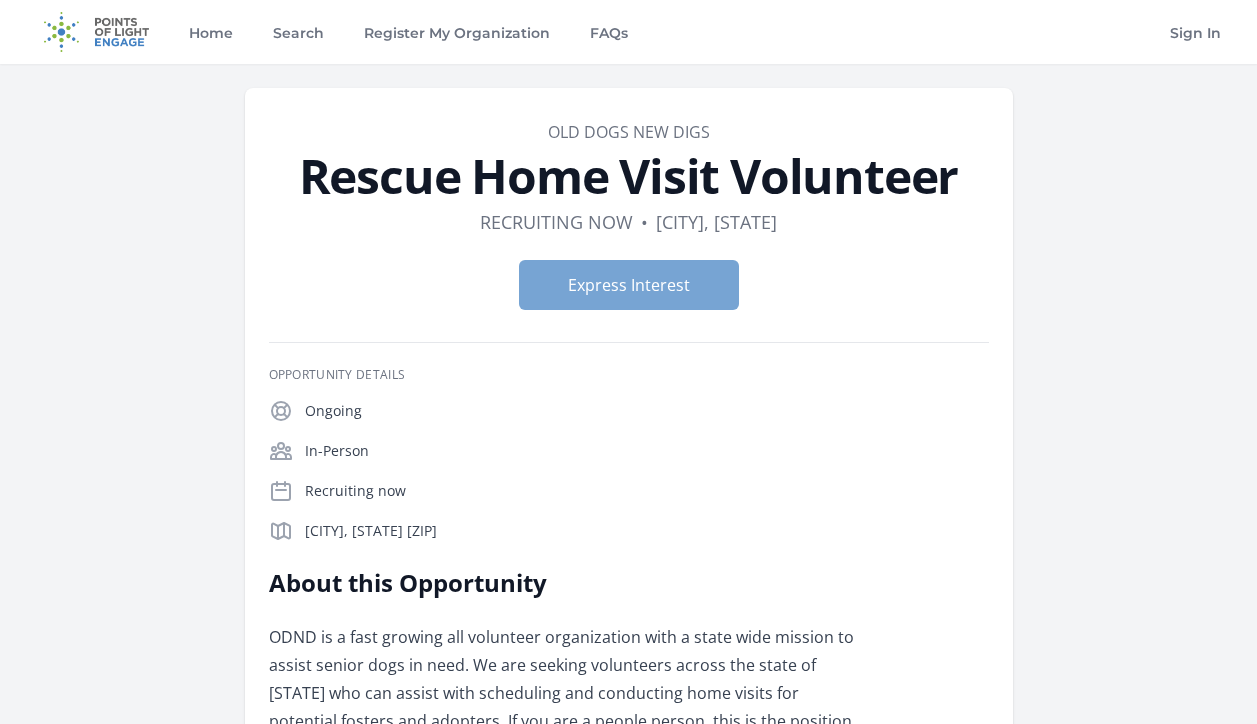 click on "Express Interest" at bounding box center [629, 285] 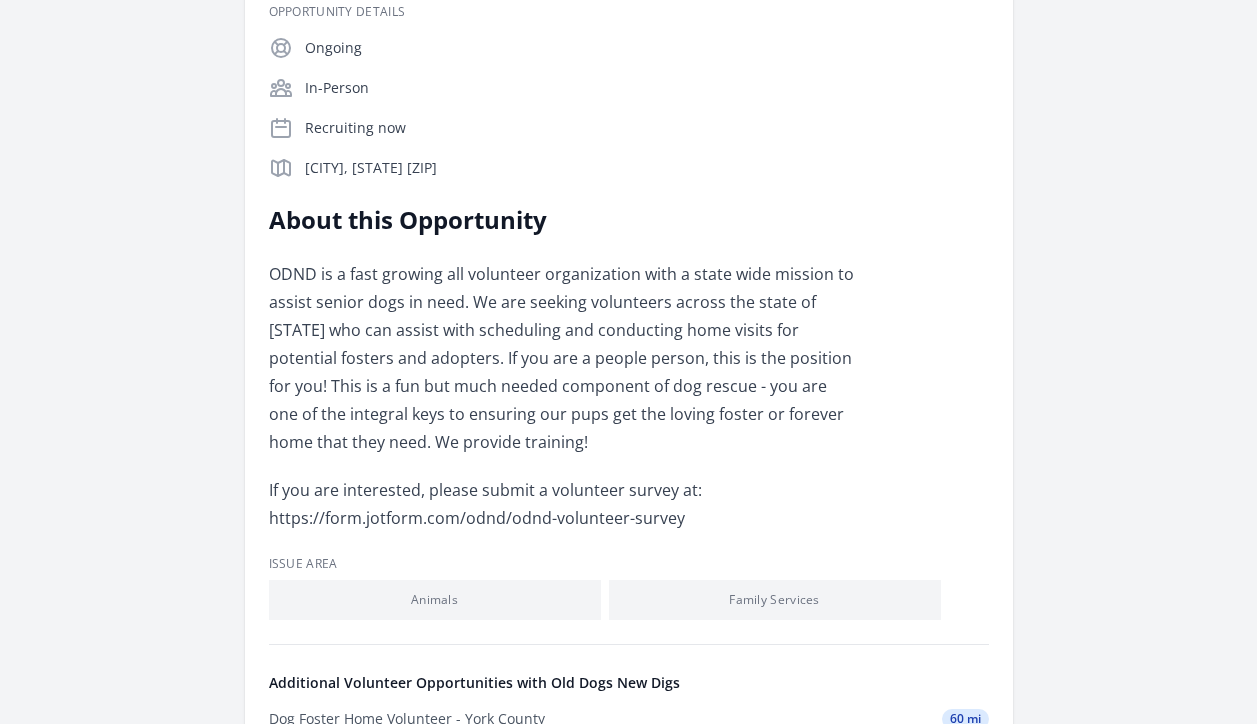 scroll, scrollTop: 422, scrollLeft: 0, axis: vertical 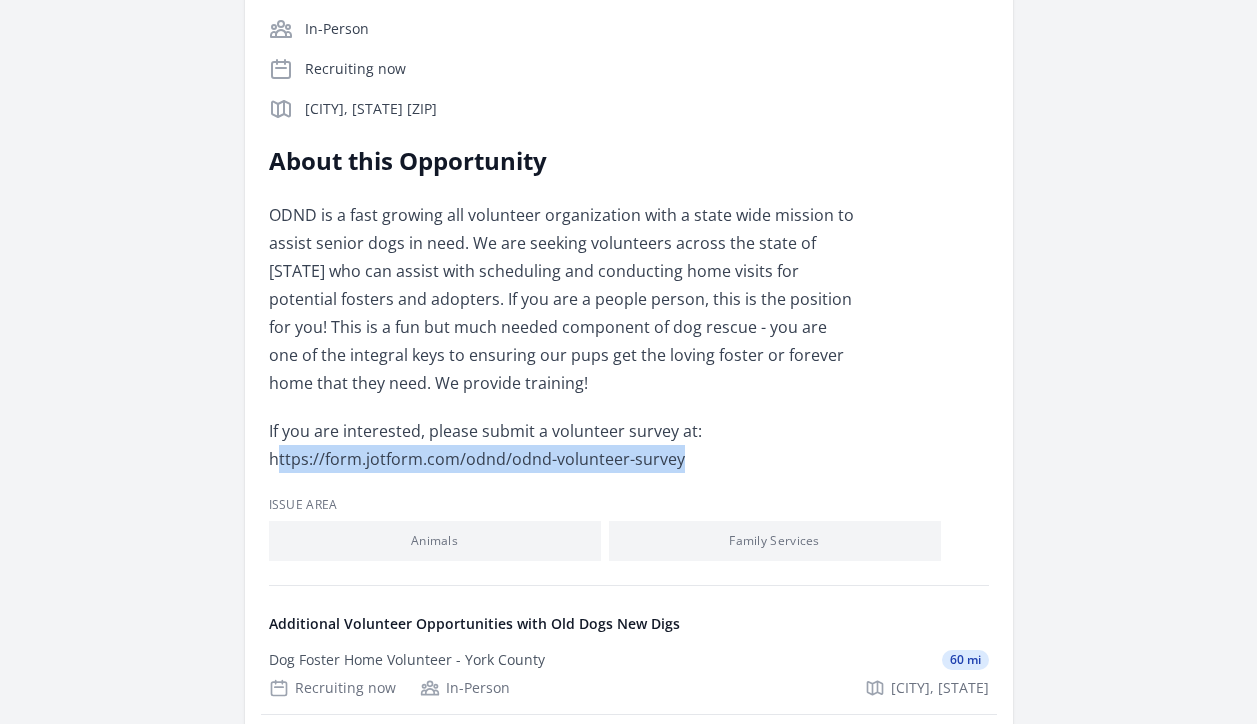 drag, startPoint x: 678, startPoint y: 460, endPoint x: 276, endPoint y: 457, distance: 402.0112 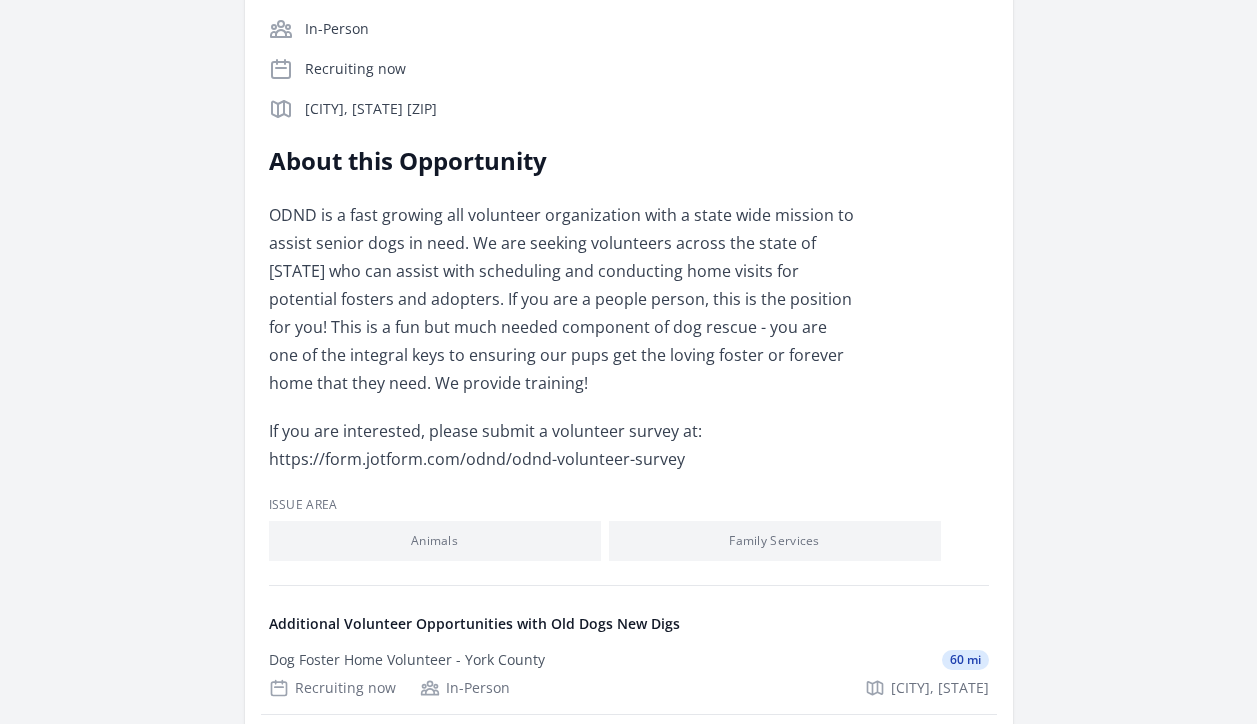 click on "If you are interested, please submit a volunteer survey at: https://form.jotform.com/odnd/odnd-volunteer-survey" at bounding box center [561, 445] 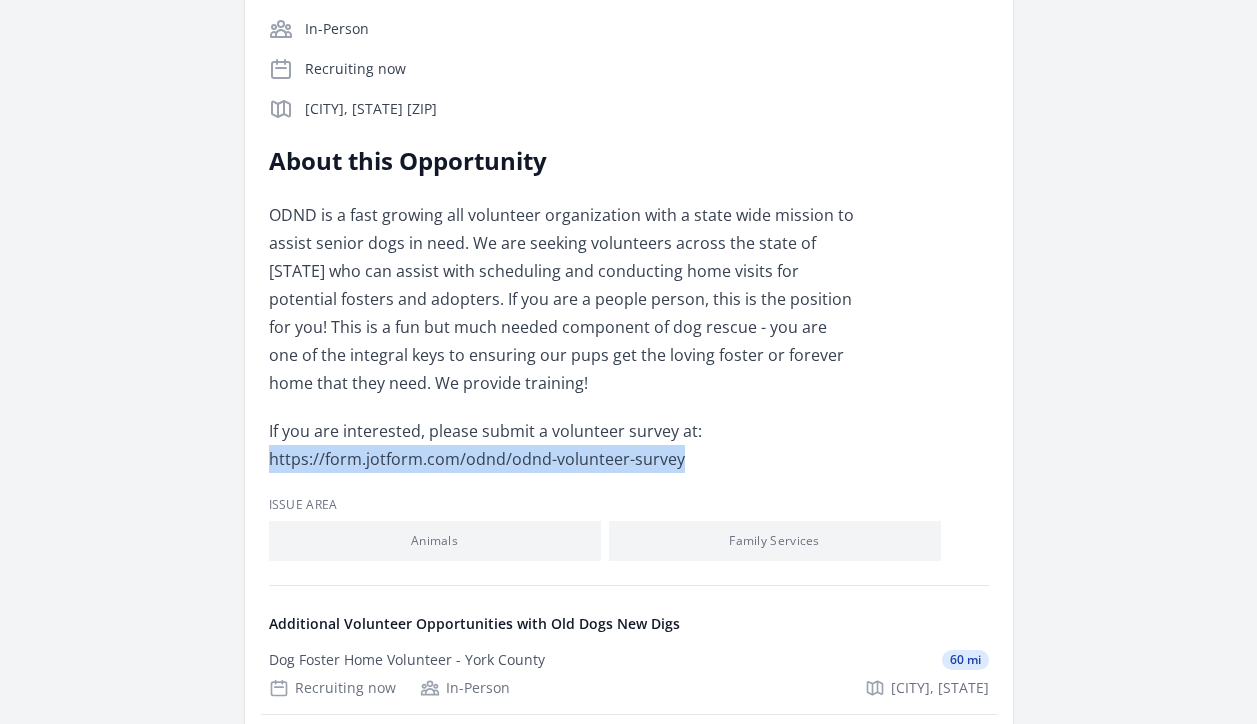 drag, startPoint x: 686, startPoint y: 455, endPoint x: 258, endPoint y: 459, distance: 428.01868 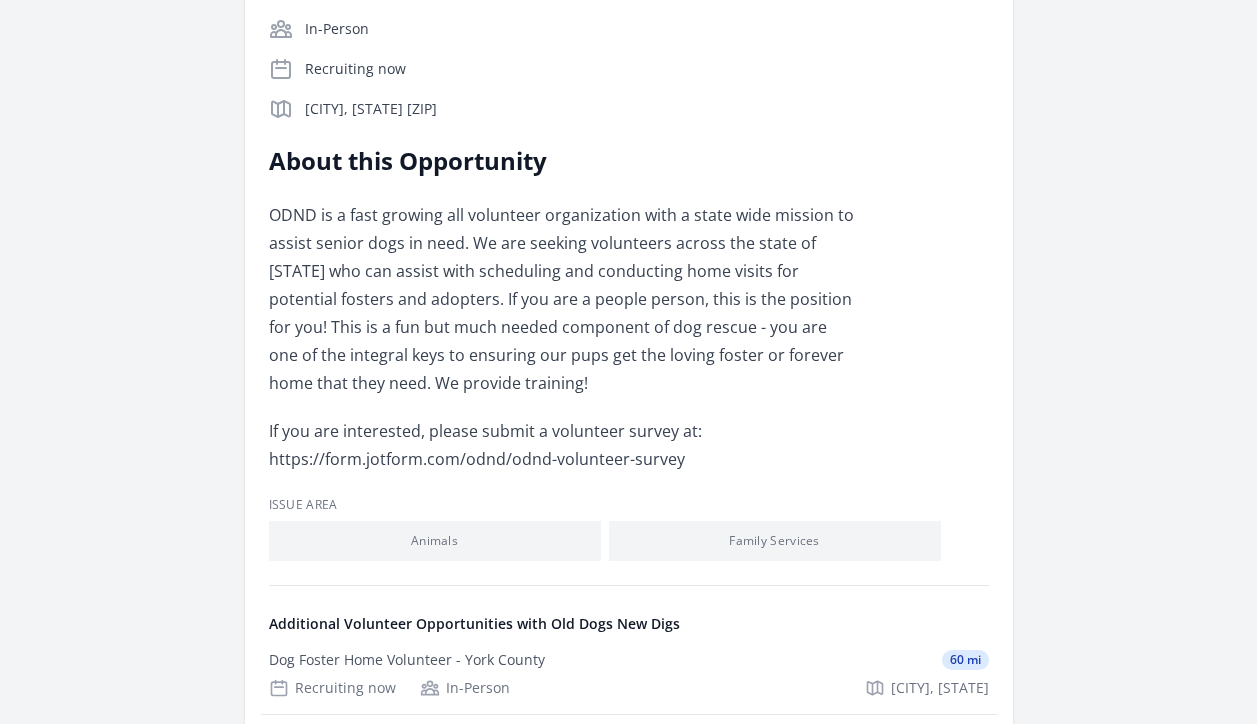 click on "ODND is a fast growing all volunteer organization with a state wide mission to assist senior dogs in need. We are seeking volunteers across the state of Maine who can assist with scheduling and conducting home visits for potential fosters and adopters. If you are a people person, this is the position for you! This is a fun but much needed component of dog rescue - you are one of the integral keys to ensuring our pups get the loving foster or forever home that they need. We provide training!" at bounding box center [561, 299] 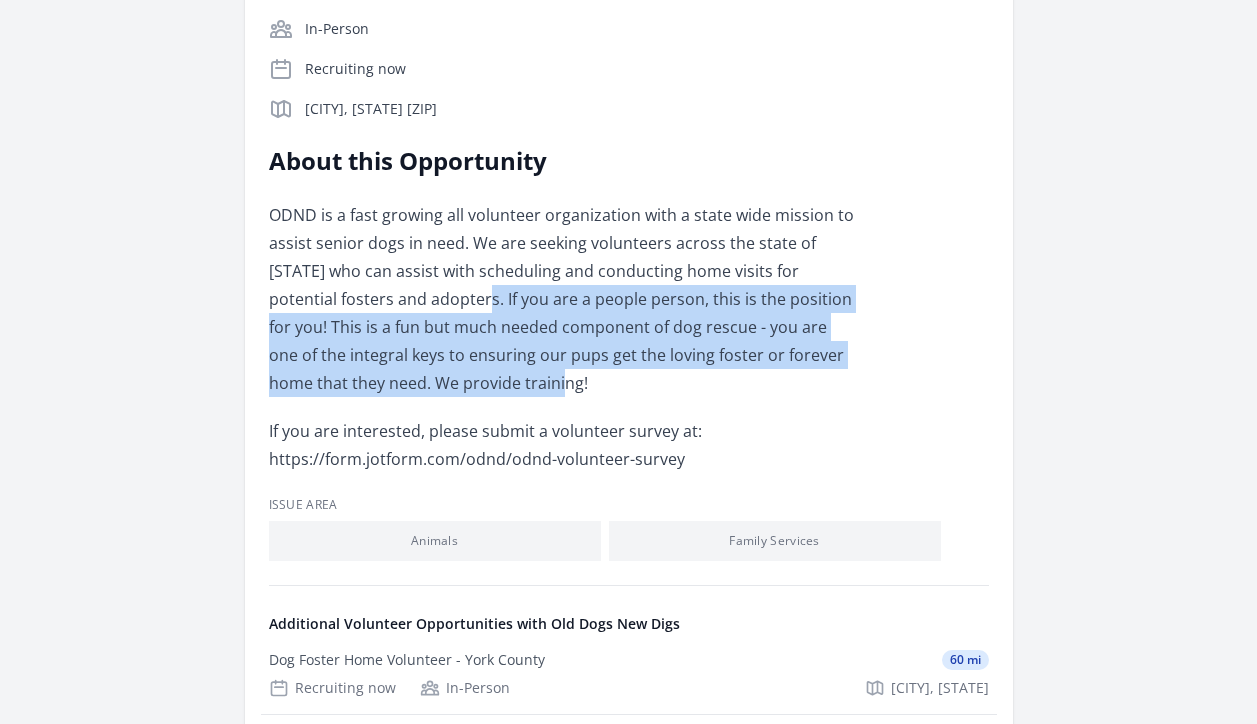 drag, startPoint x: 415, startPoint y: 379, endPoint x: 371, endPoint y: 305, distance: 86.09297 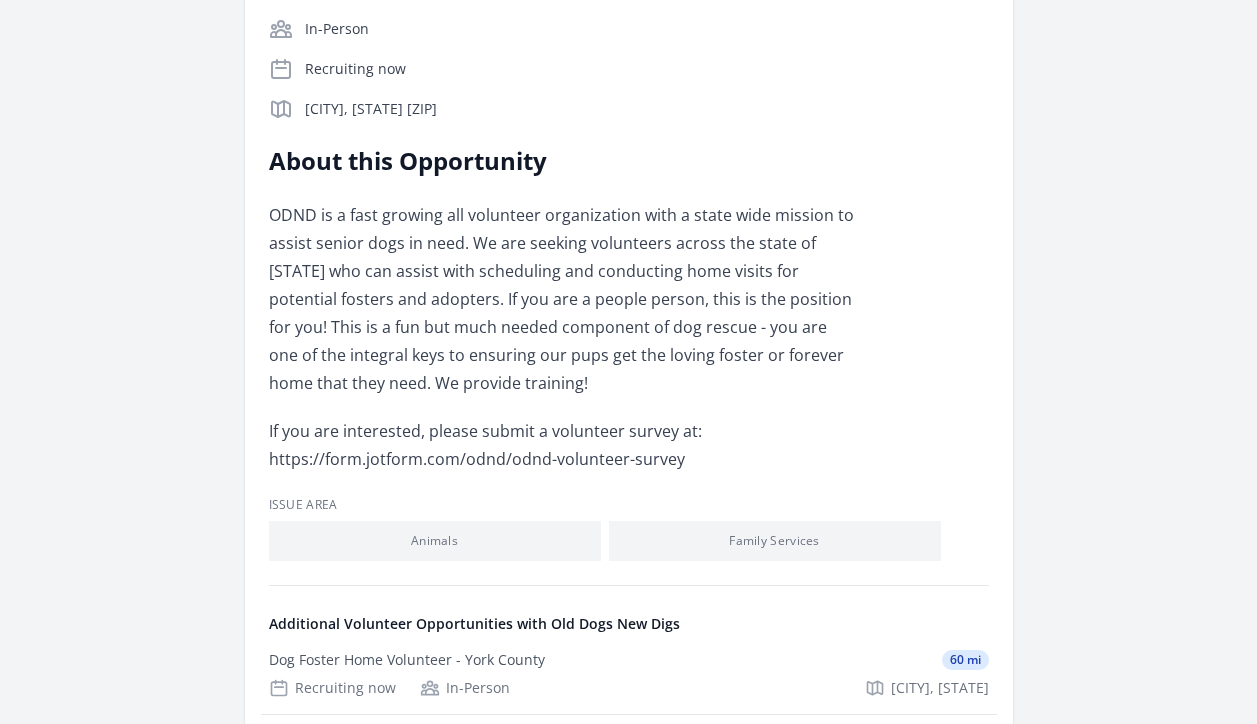 click on "ODND is a fast growing all volunteer organization with a state wide mission to assist senior dogs in need. We are seeking volunteers across the state of Maine who can assist with scheduling and conducting home visits for potential fosters and adopters. If you are a people person, this is the position for you! This is a fun but much needed component of dog rescue - you are one of the integral keys to ensuring our pups get the loving foster or forever home that they need. We provide training!" at bounding box center [561, 299] 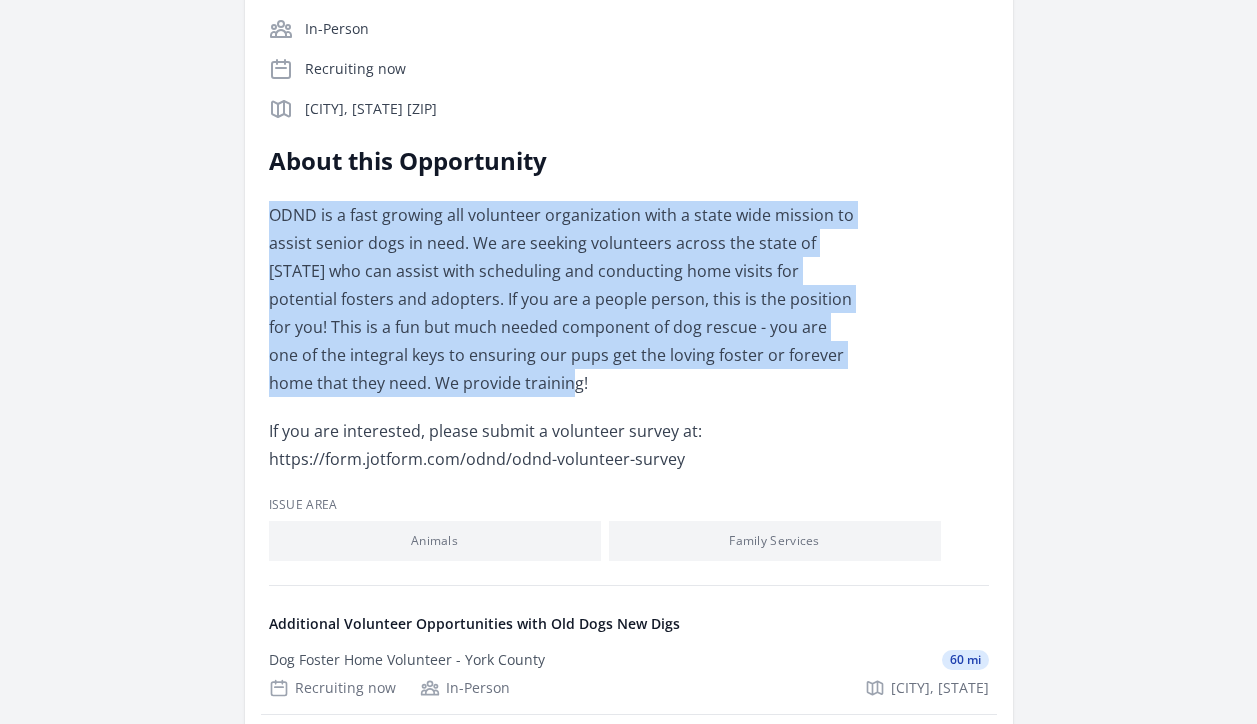 drag, startPoint x: 442, startPoint y: 389, endPoint x: 263, endPoint y: 209, distance: 253.85233 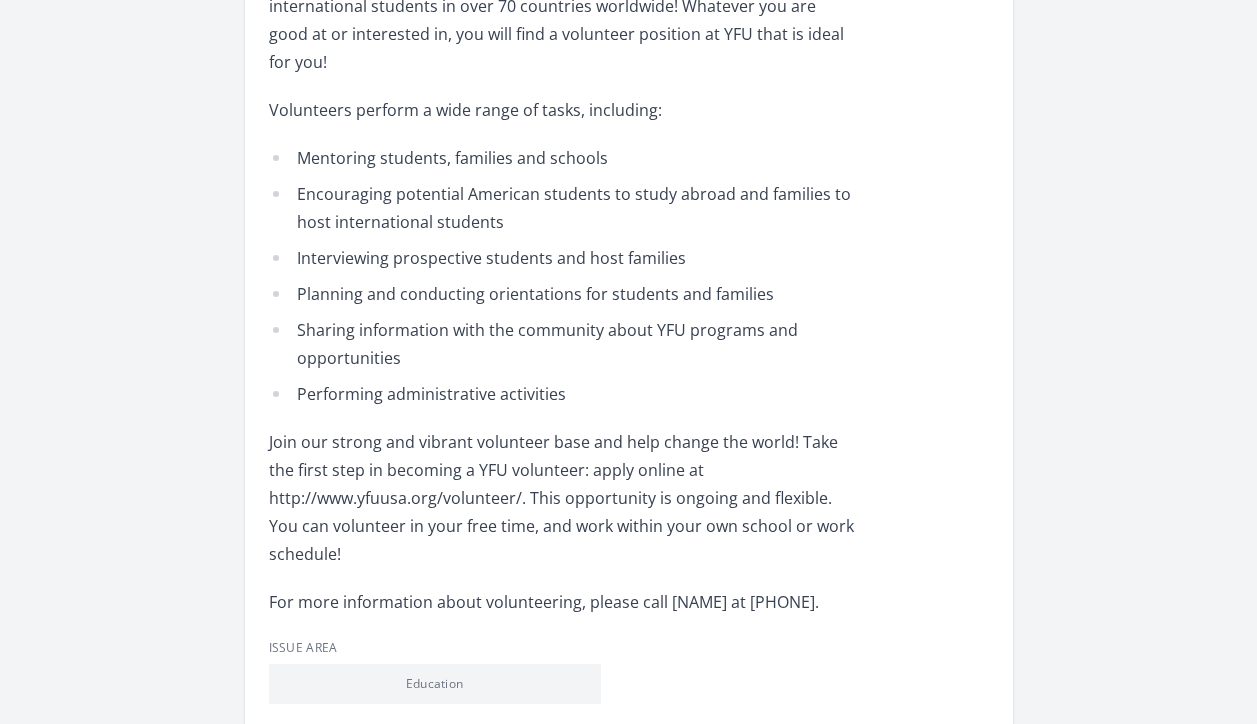 scroll, scrollTop: 889, scrollLeft: 0, axis: vertical 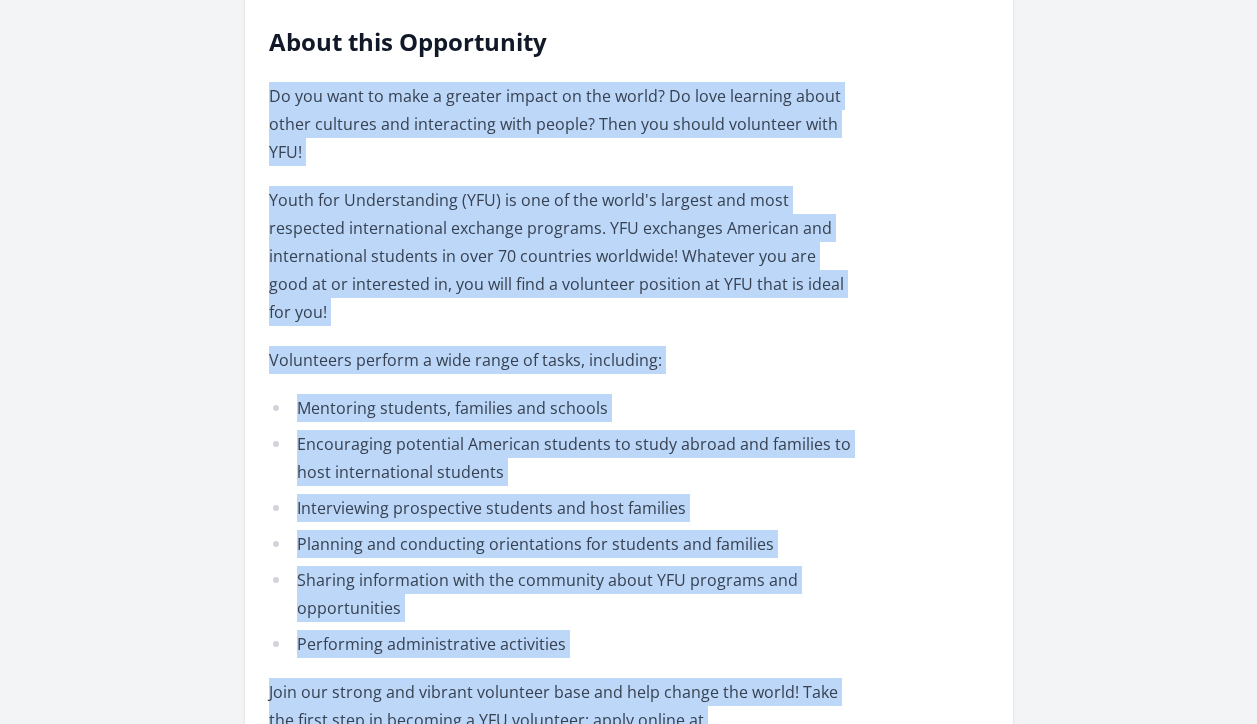 drag, startPoint x: 356, startPoint y: 517, endPoint x: 282, endPoint y: 75, distance: 448.15176 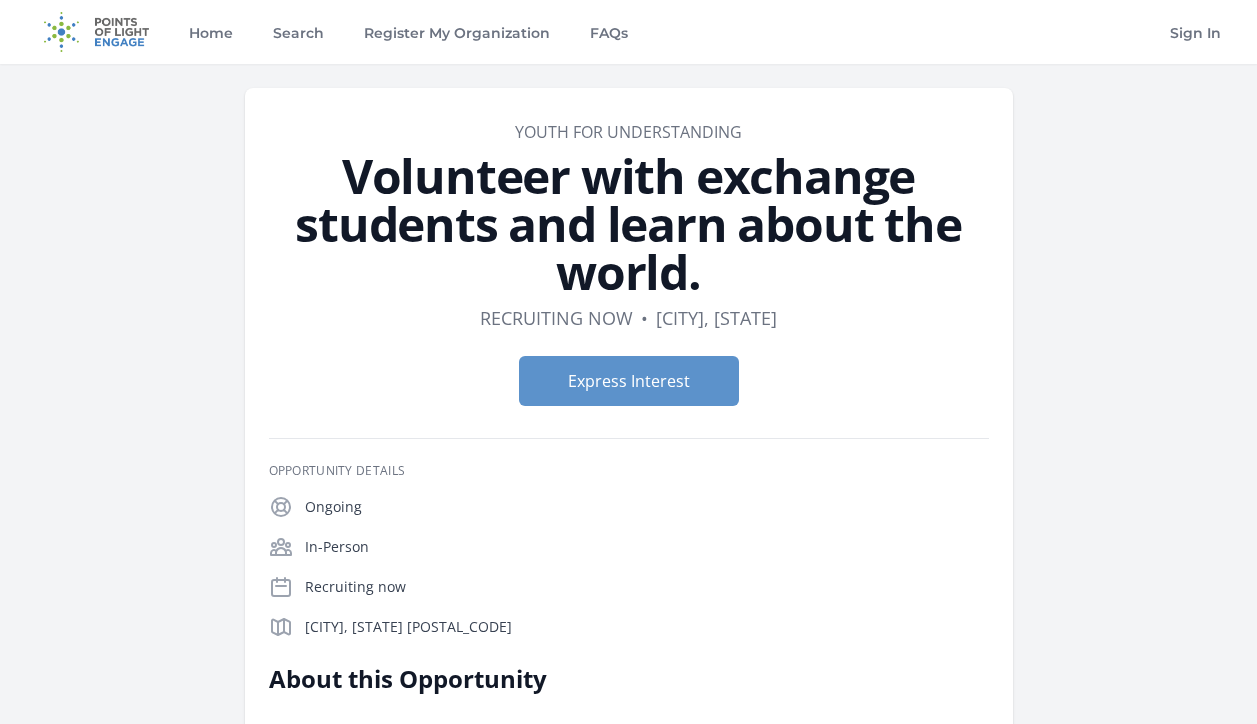 scroll, scrollTop: 0, scrollLeft: 0, axis: both 